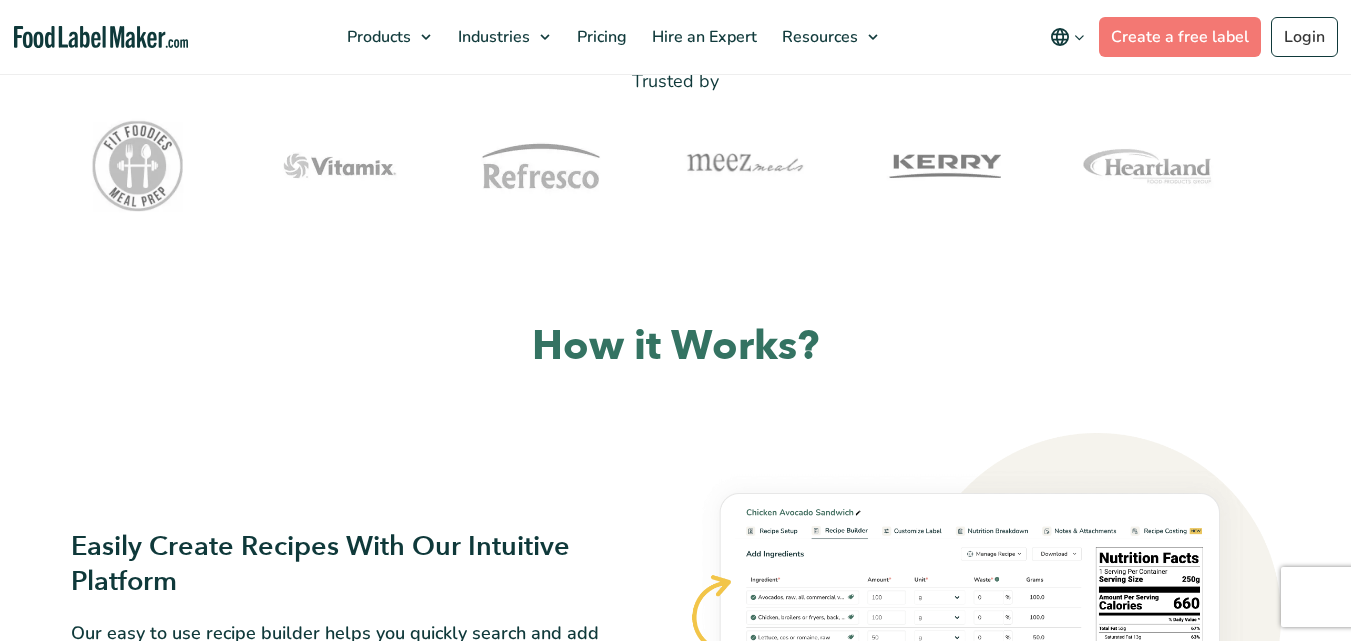 scroll, scrollTop: 0, scrollLeft: 0, axis: both 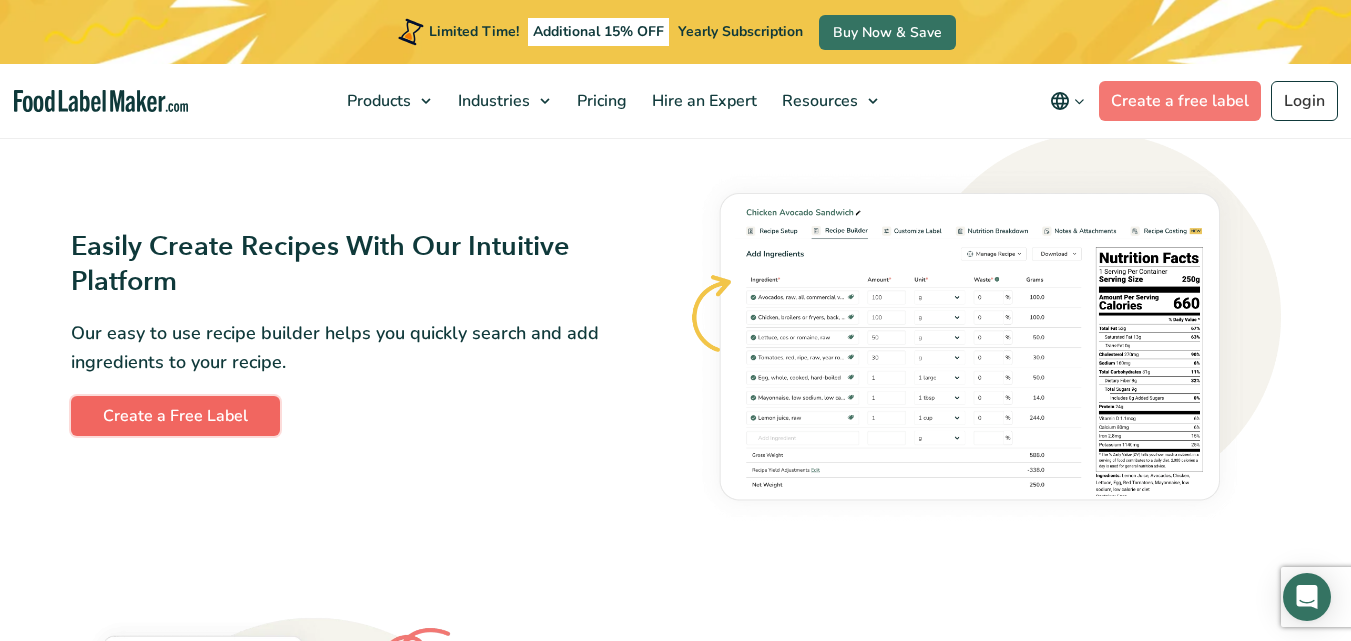 click on "Create a Free Label" at bounding box center [175, 416] 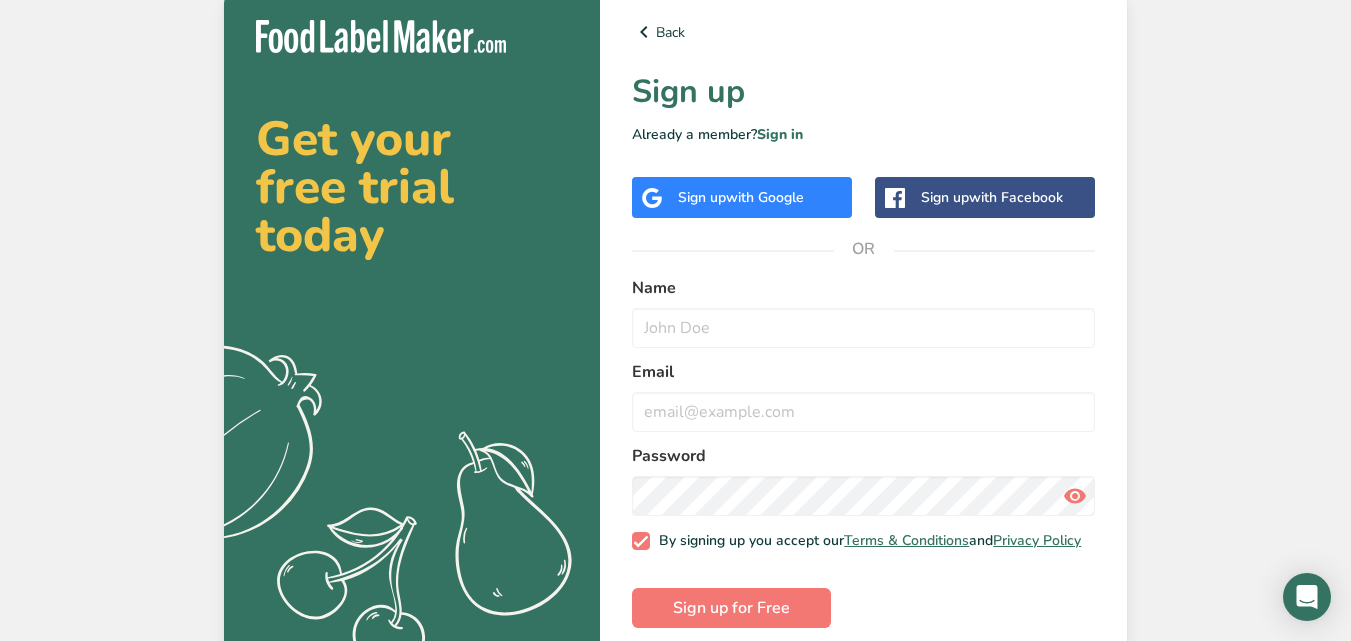 scroll, scrollTop: 0, scrollLeft: 0, axis: both 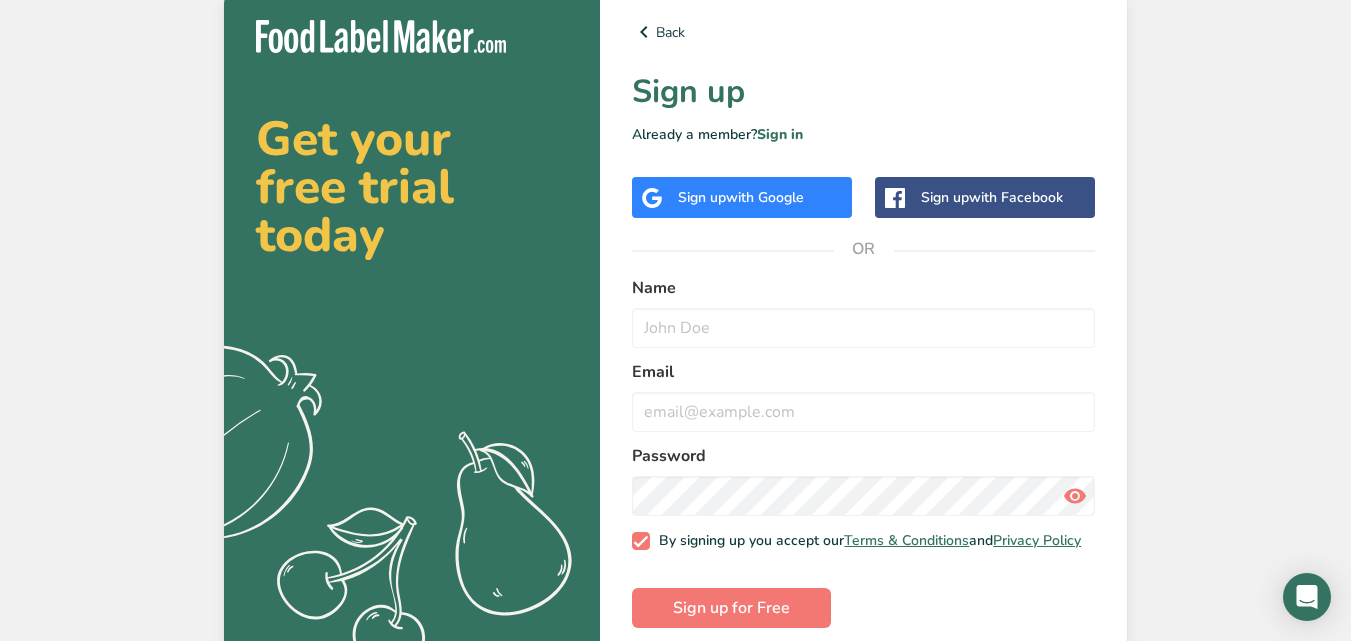 click on "with Google" at bounding box center [765, 197] 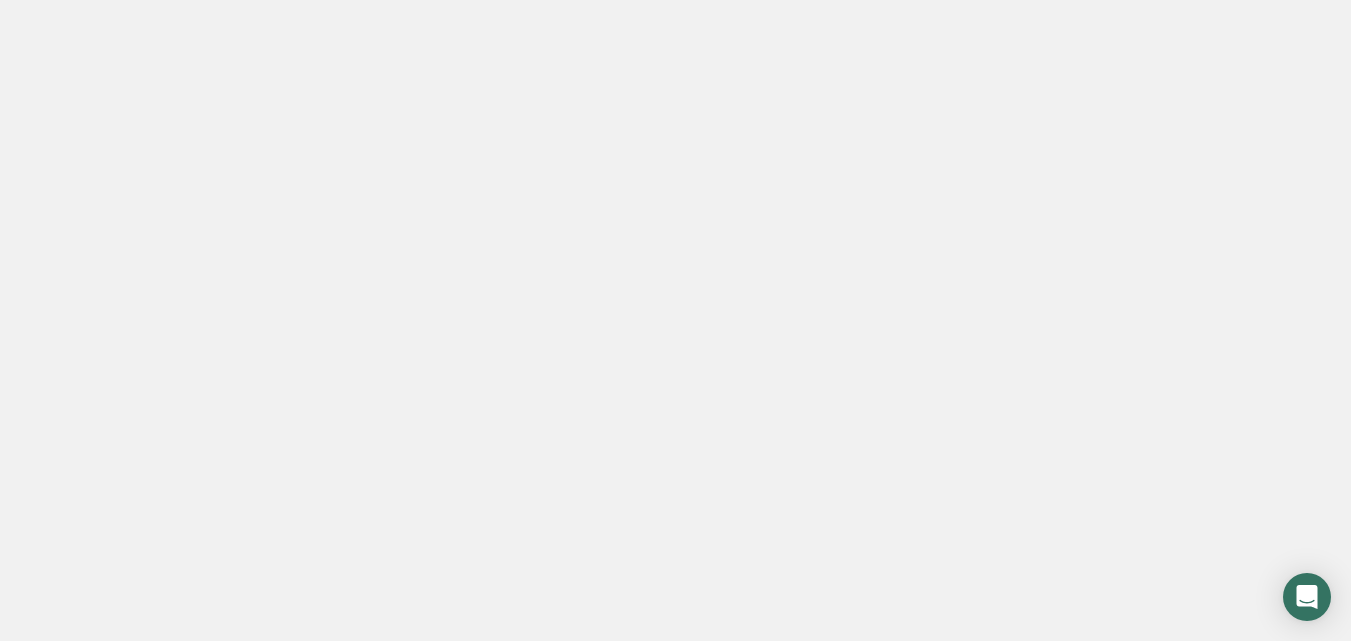 scroll, scrollTop: 0, scrollLeft: 0, axis: both 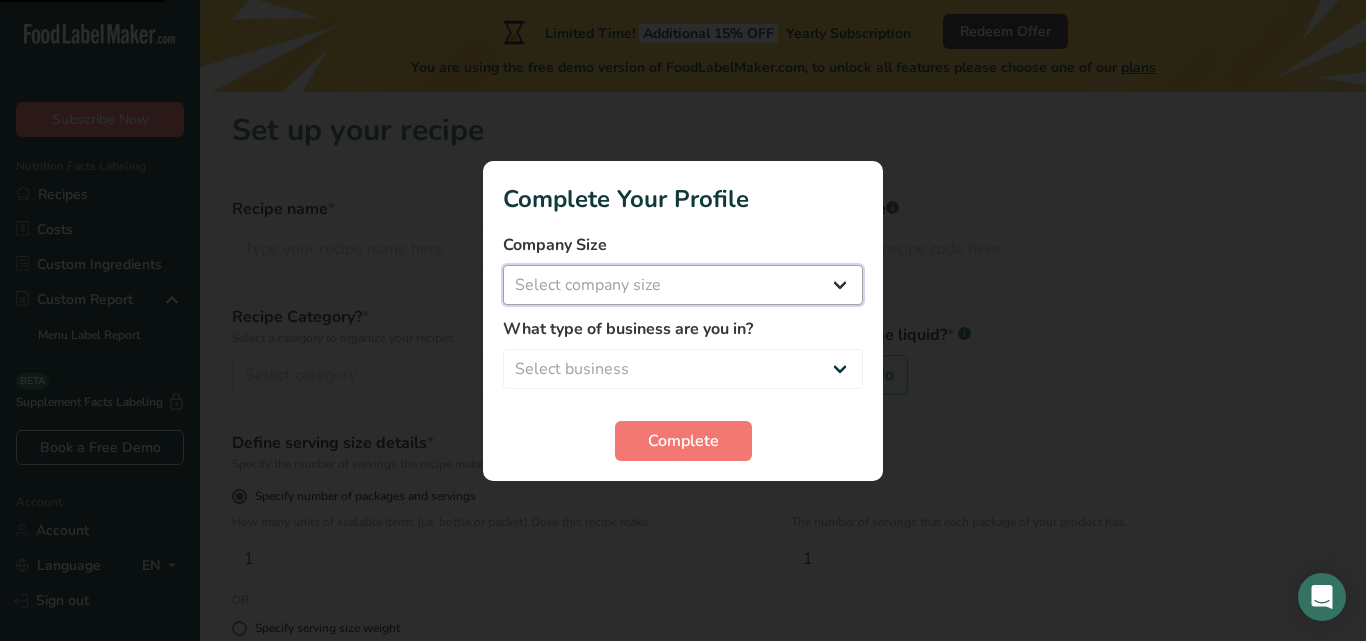 click on "Select company size
Fewer than 10 Employees
10 to 50 Employees
51 to 500 Employees
Over 500 Employees" at bounding box center [683, 285] 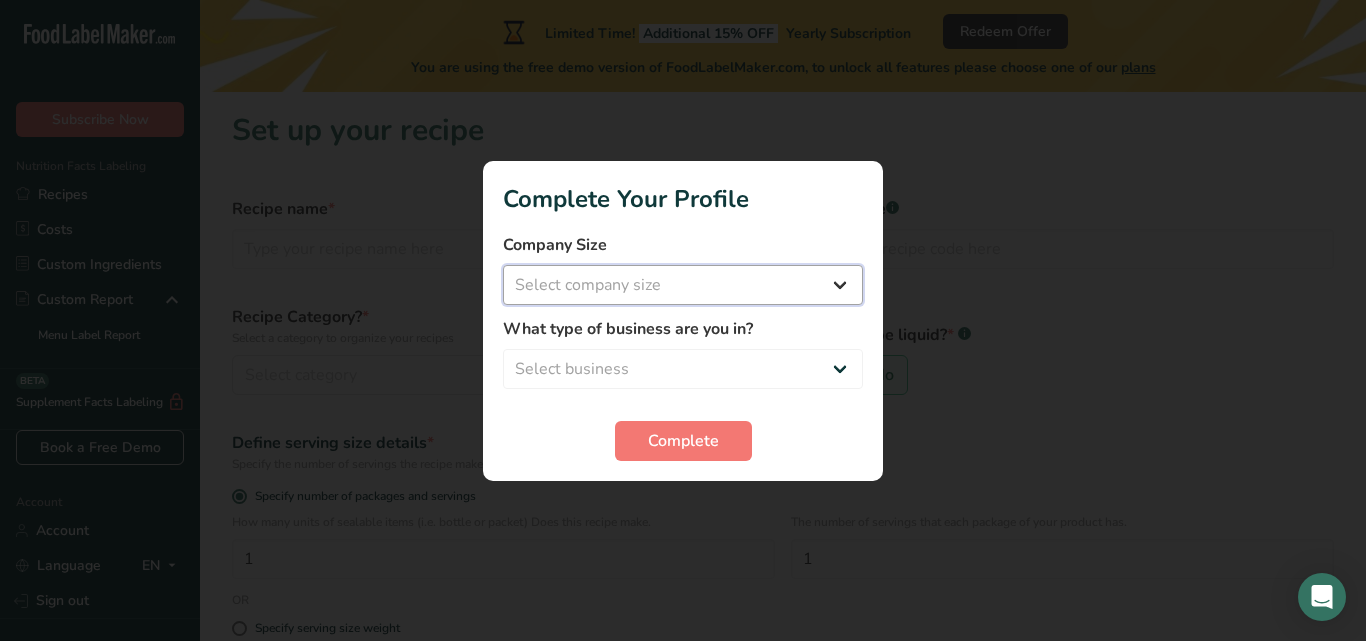 select on "1" 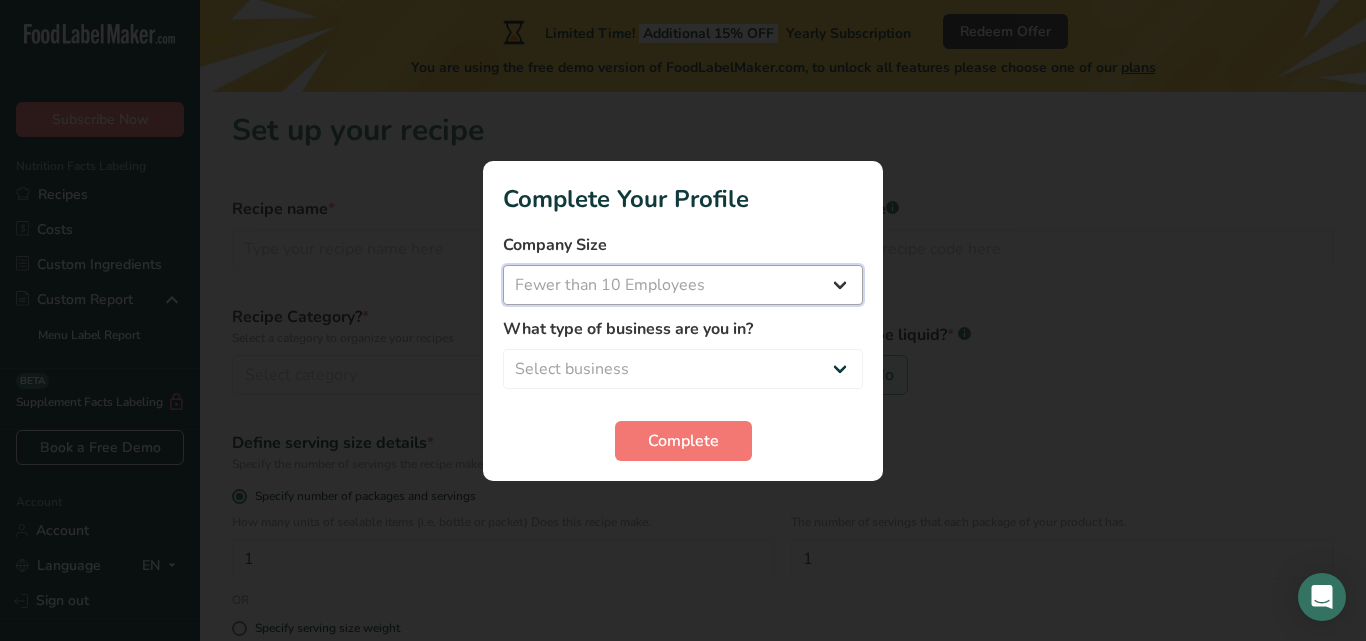 click on "Select company size
Fewer than 10 Employees
10 to 50 Employees
51 to 500 Employees
Over 500 Employees" at bounding box center [683, 285] 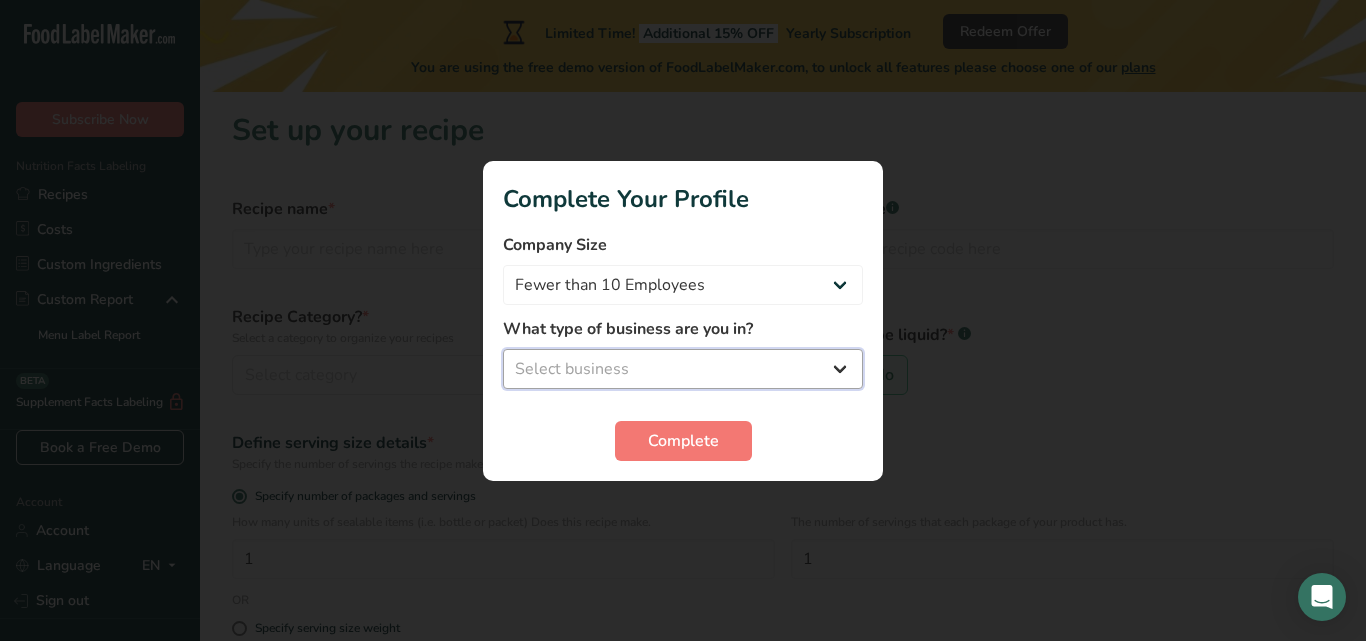click on "Select business
Packaged Food Manufacturer
Restaurant & Cafe
Bakery
Meal Plans & Catering Company
Nutritionist
Food Blogger
Personal Trainer
Other" at bounding box center (683, 369) 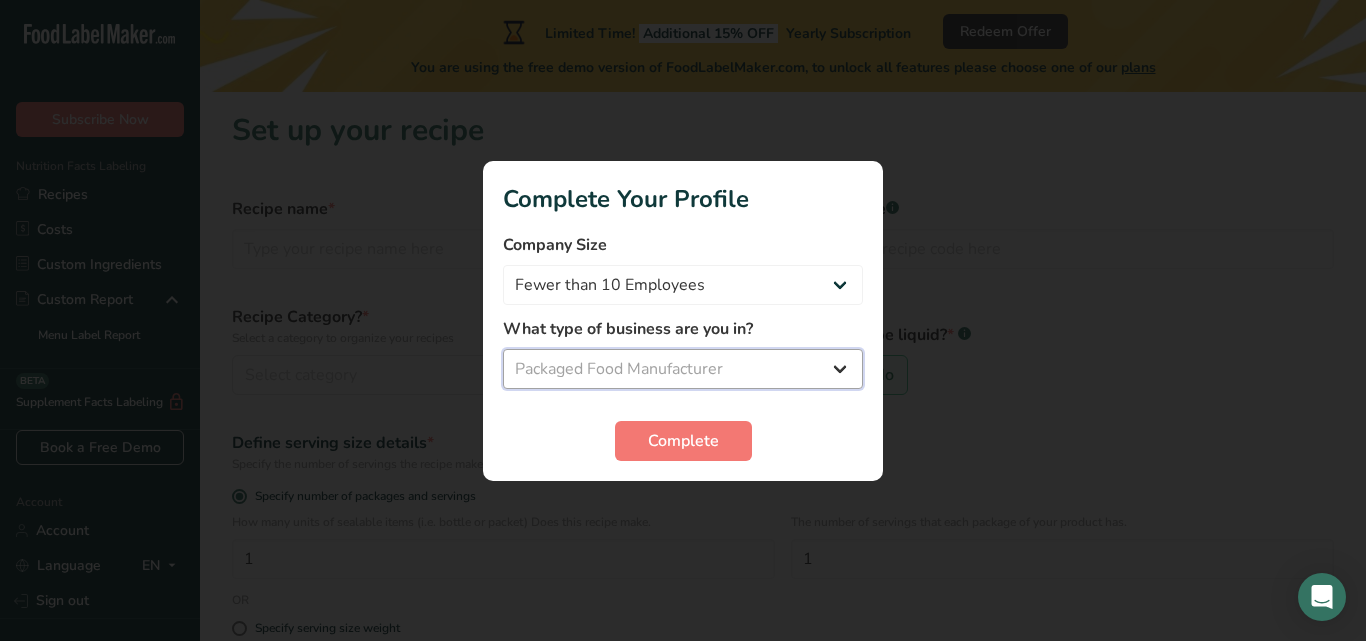 click on "Select business
Packaged Food Manufacturer
Restaurant & Cafe
Bakery
Meal Plans & Catering Company
Nutritionist
Food Blogger
Personal Trainer
Other" at bounding box center (683, 369) 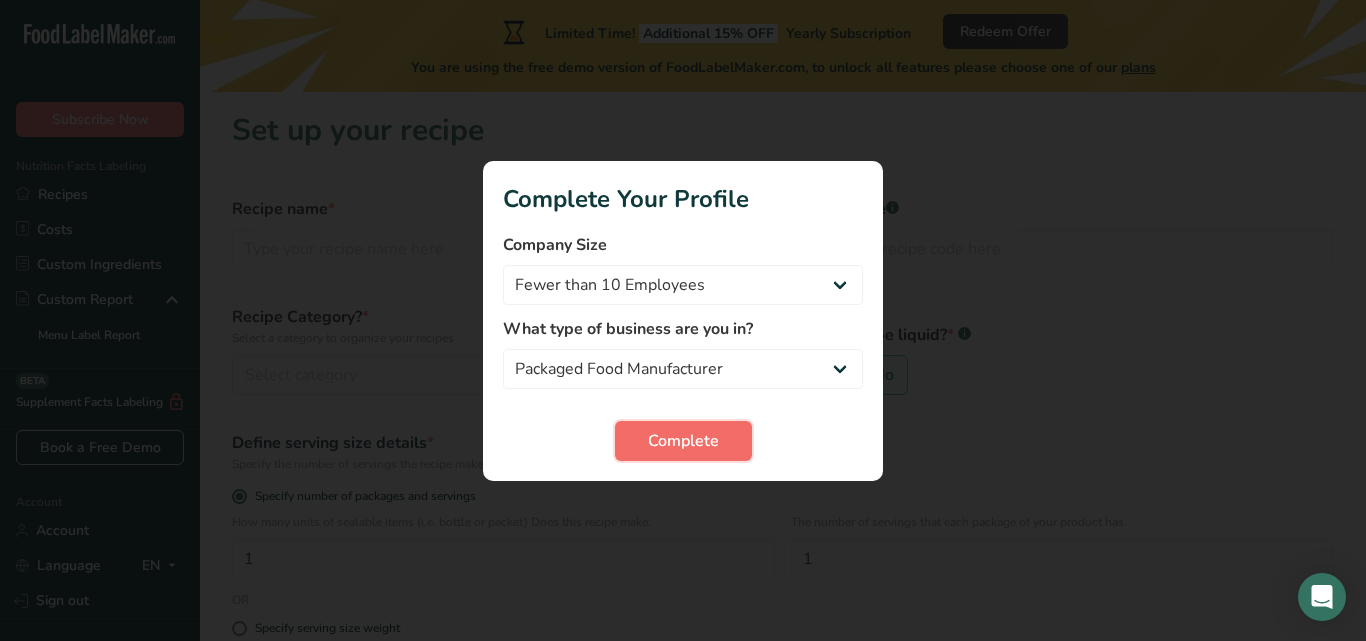 click on "Complete" at bounding box center (683, 441) 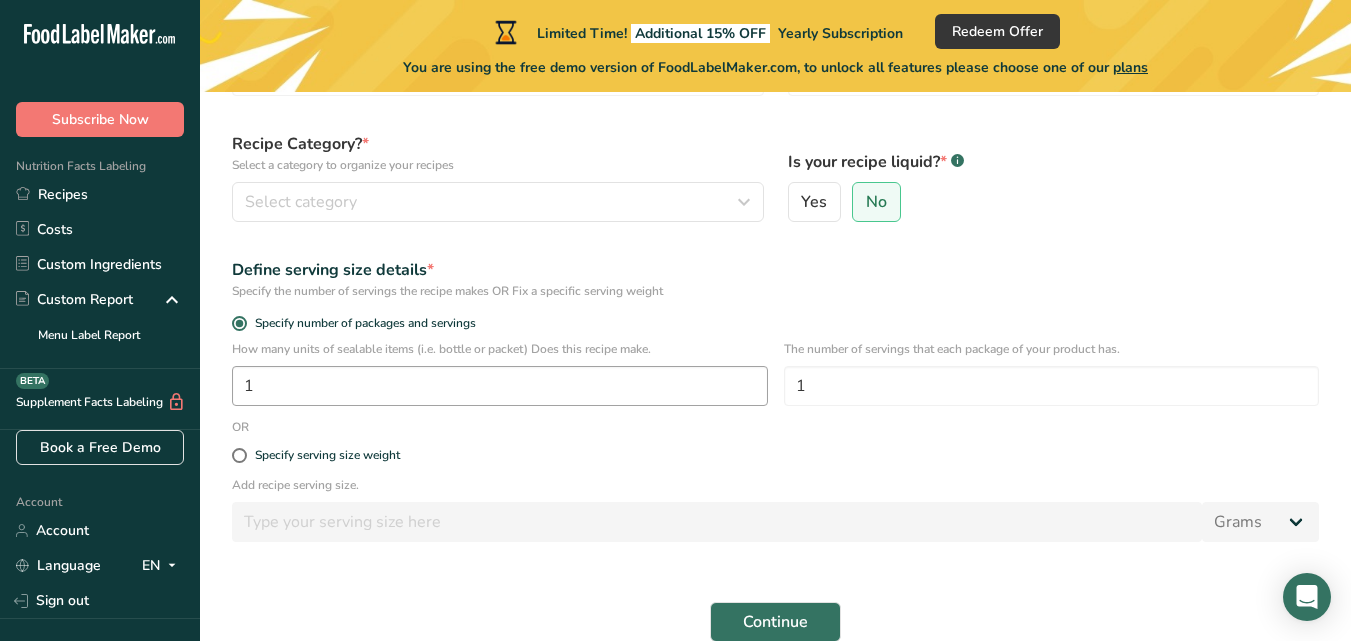 scroll, scrollTop: 170, scrollLeft: 0, axis: vertical 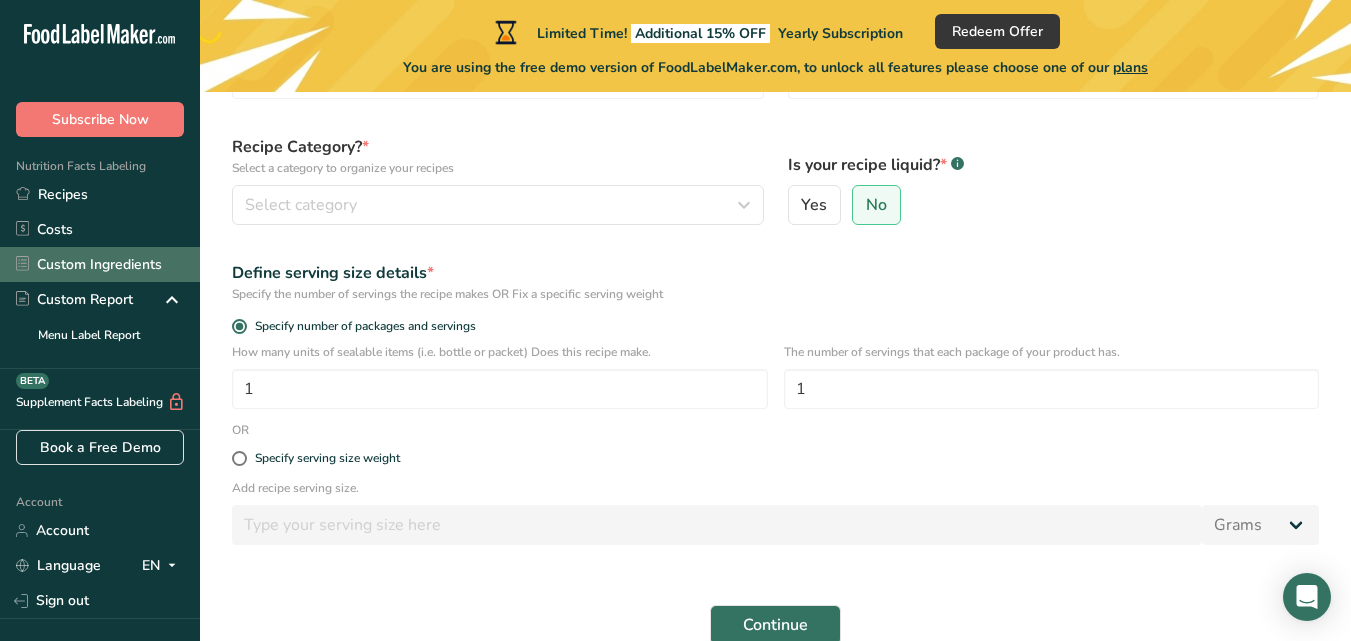click on "Custom Ingredients" at bounding box center (100, 264) 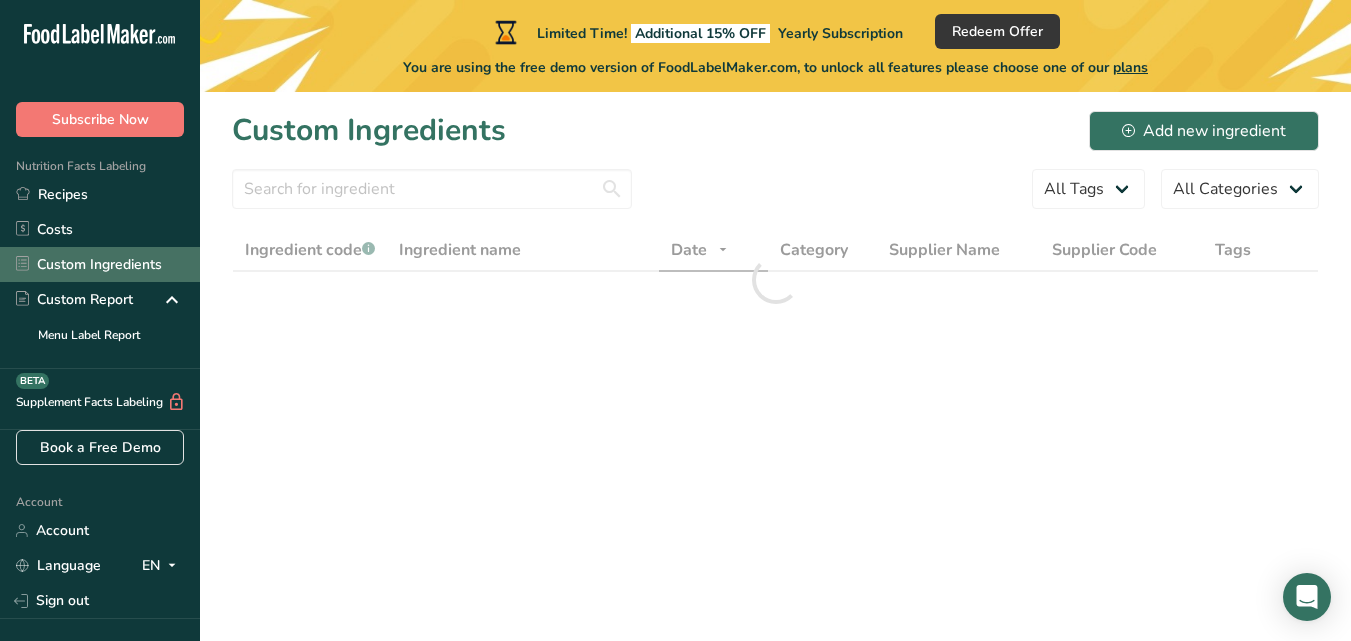 scroll, scrollTop: 0, scrollLeft: 0, axis: both 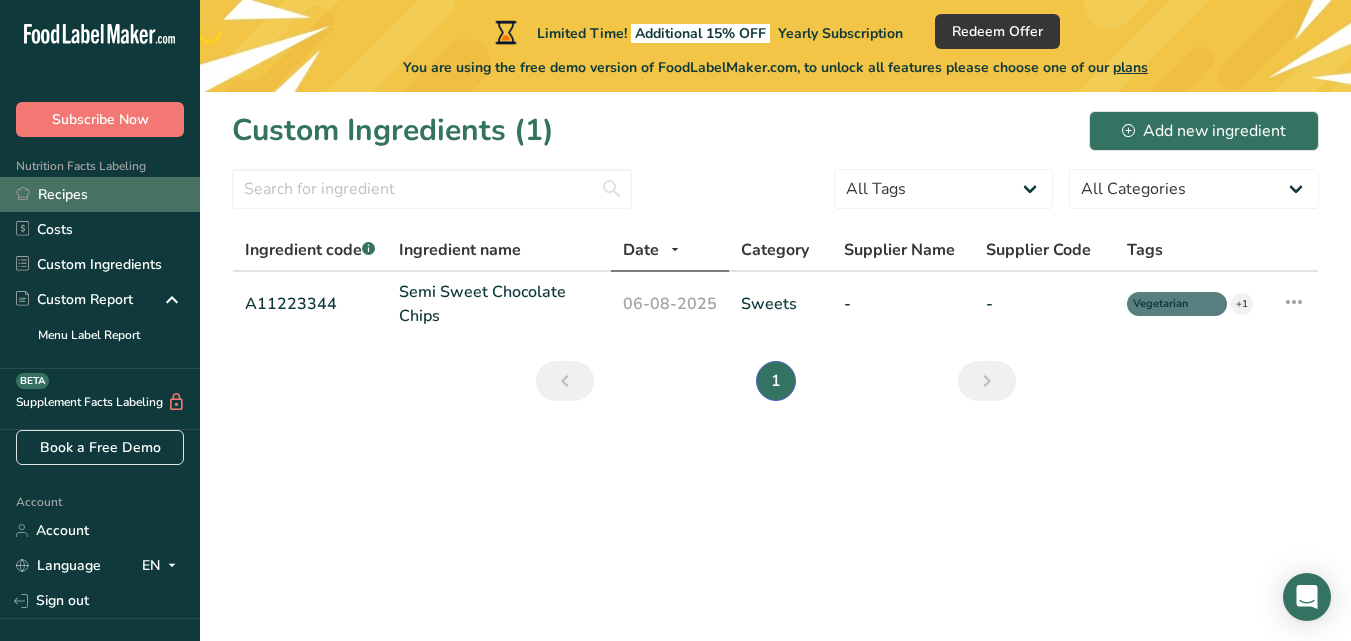 click on "Recipes" at bounding box center [100, 194] 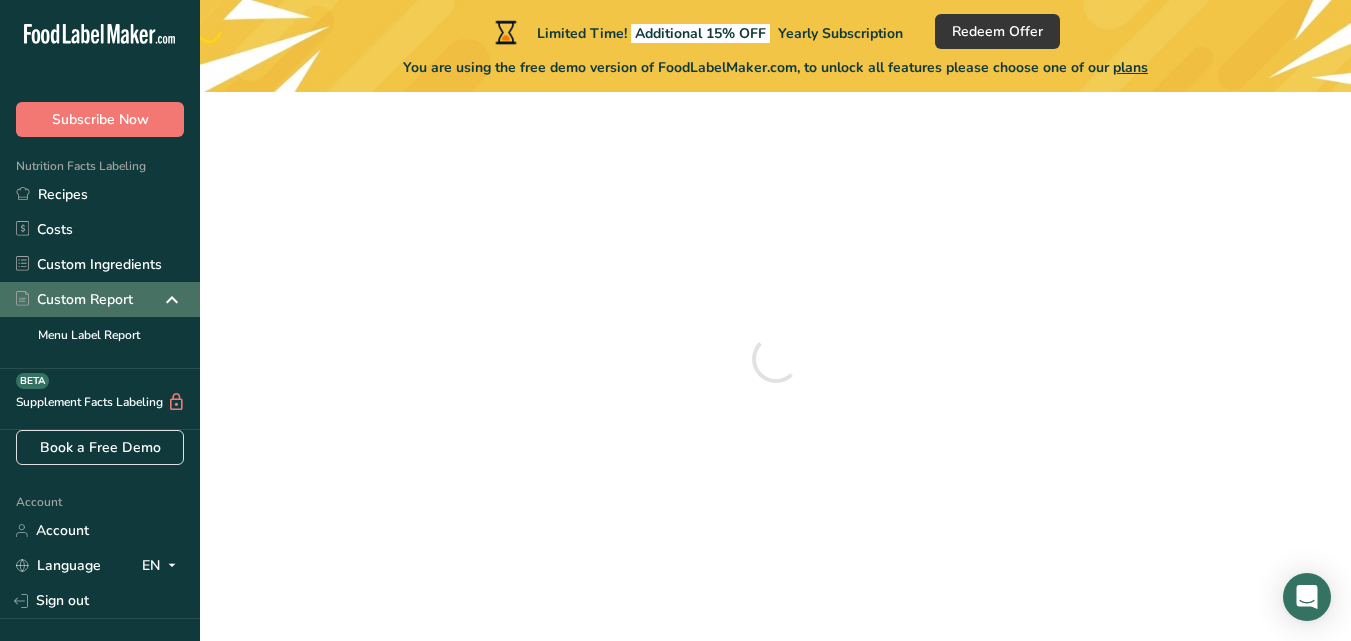 click on "Custom Report" at bounding box center [100, 299] 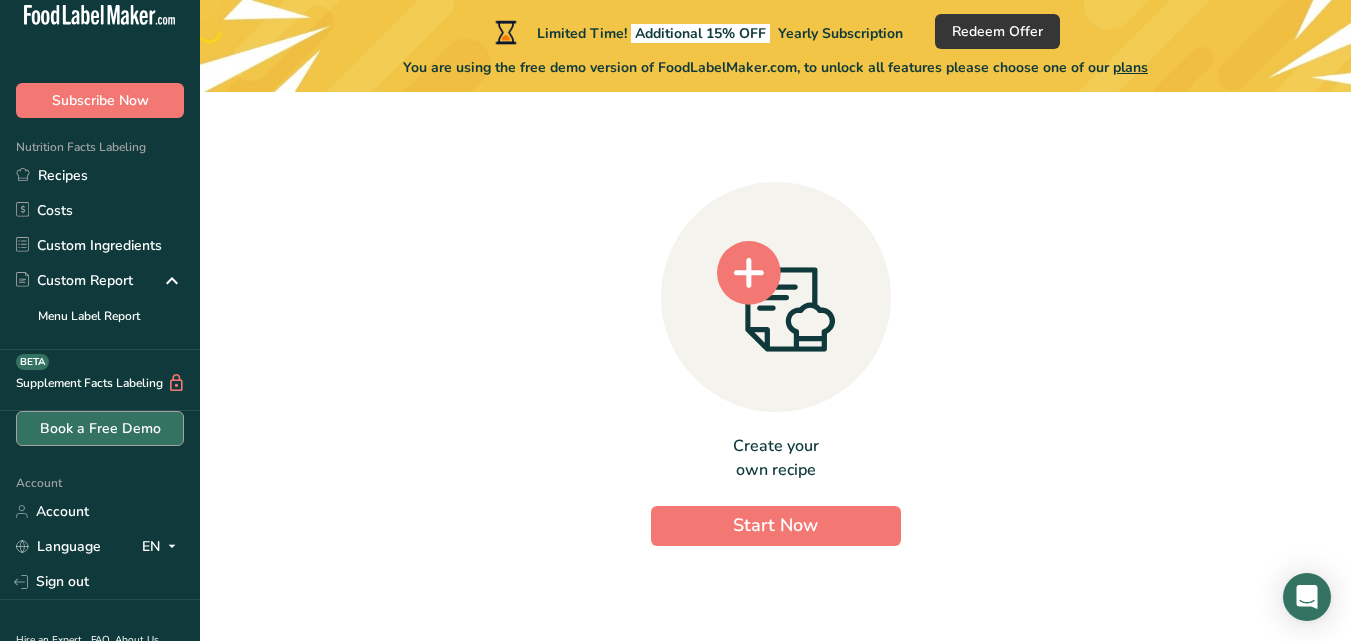 scroll, scrollTop: 0, scrollLeft: 0, axis: both 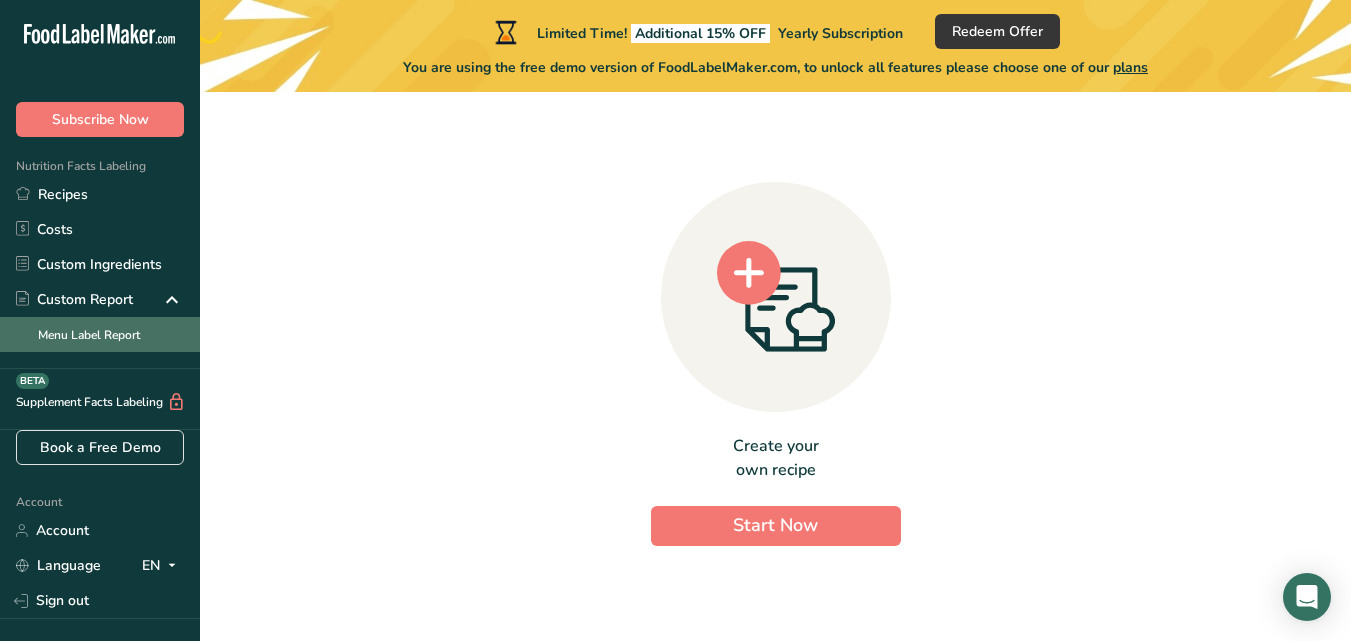 click on "Menu Label Report" at bounding box center [100, 334] 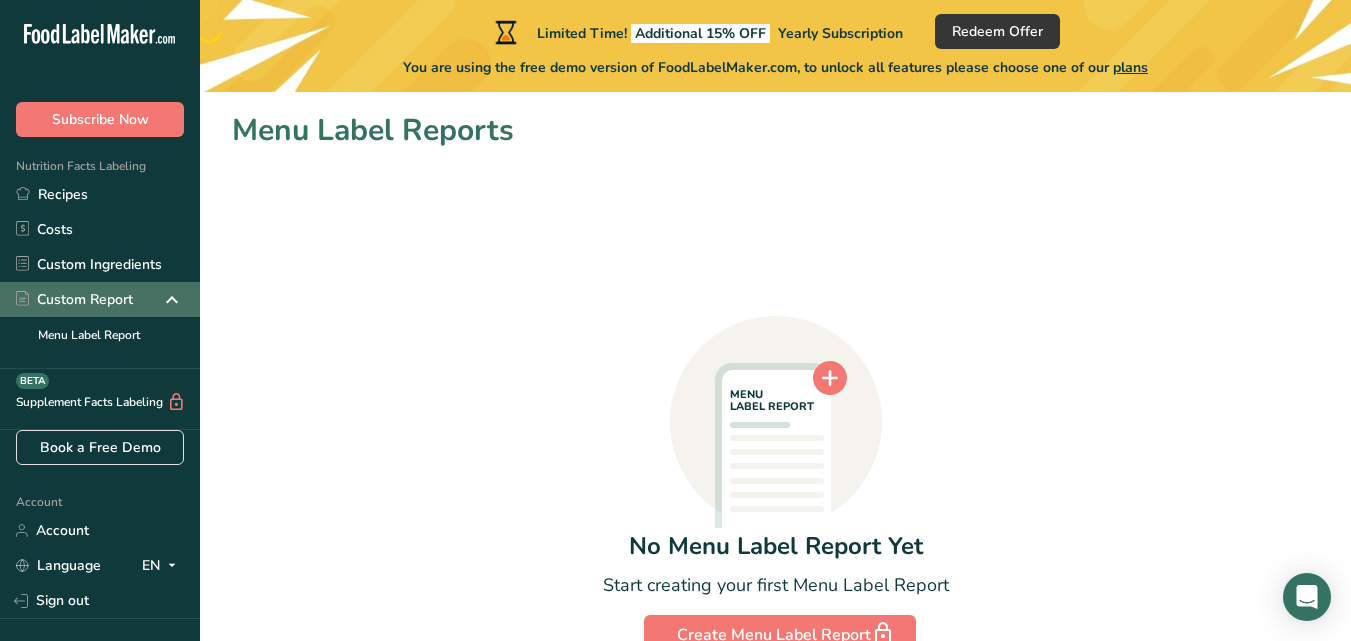 click on "Custom Report" at bounding box center [74, 299] 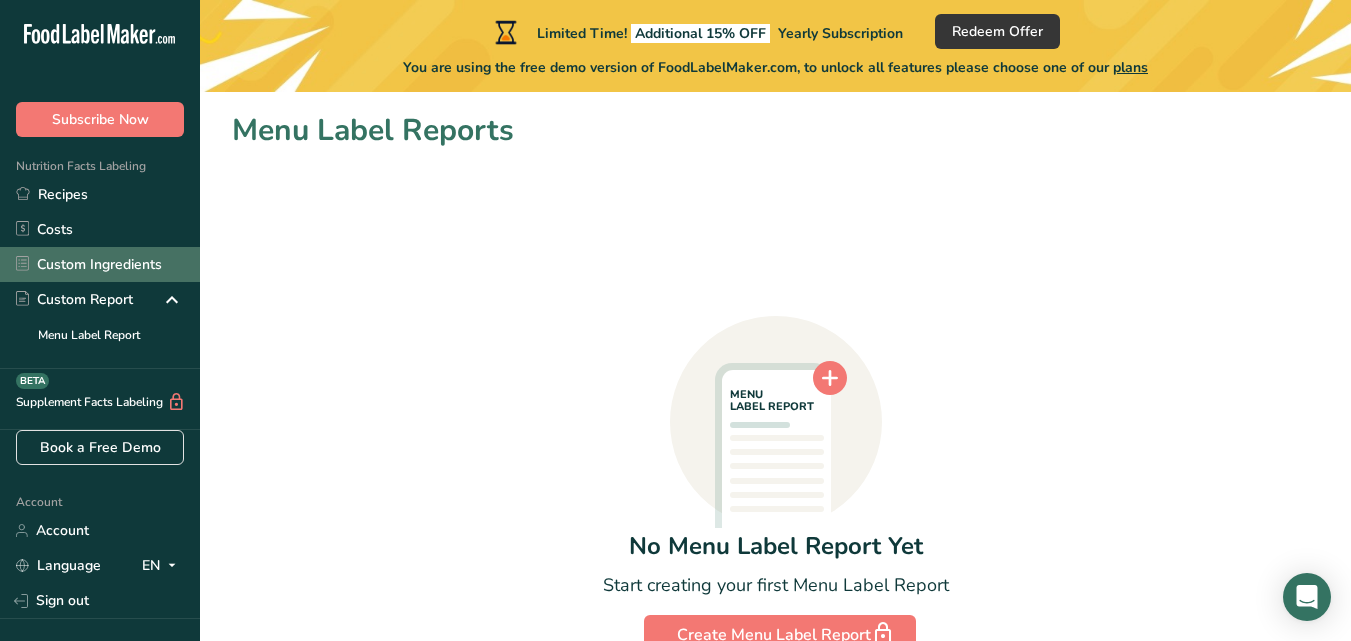 click on "Custom Ingredients" at bounding box center (100, 264) 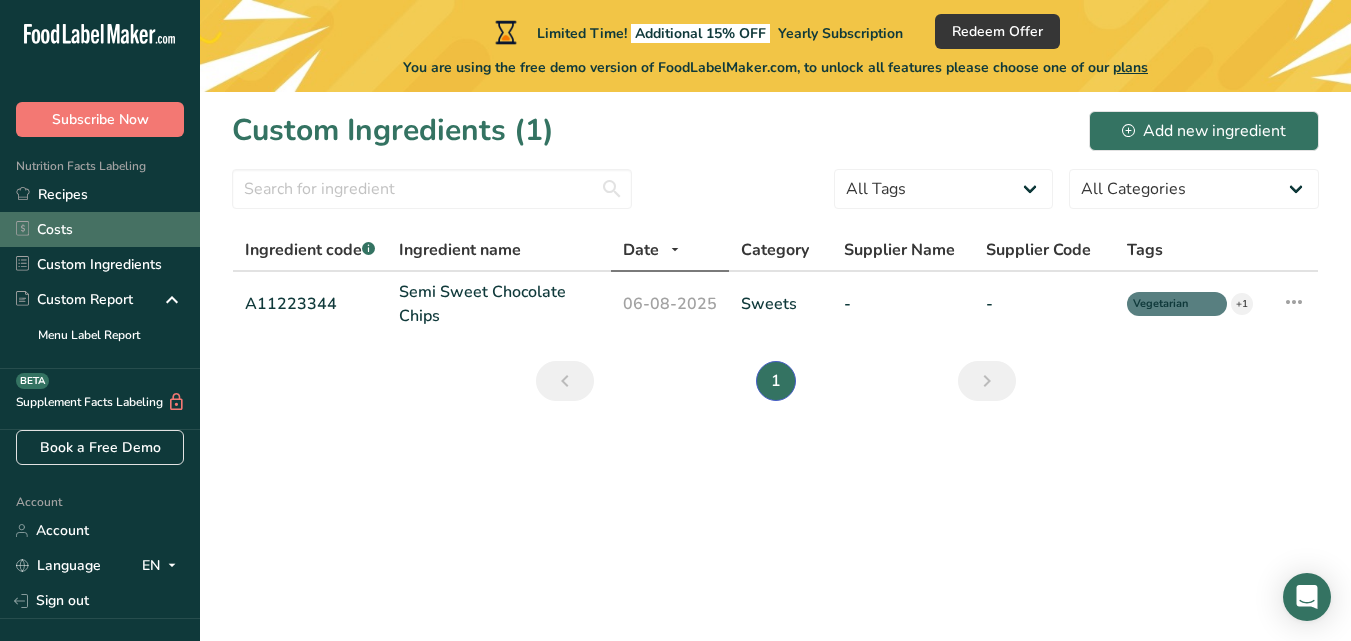click on "Costs" at bounding box center (100, 229) 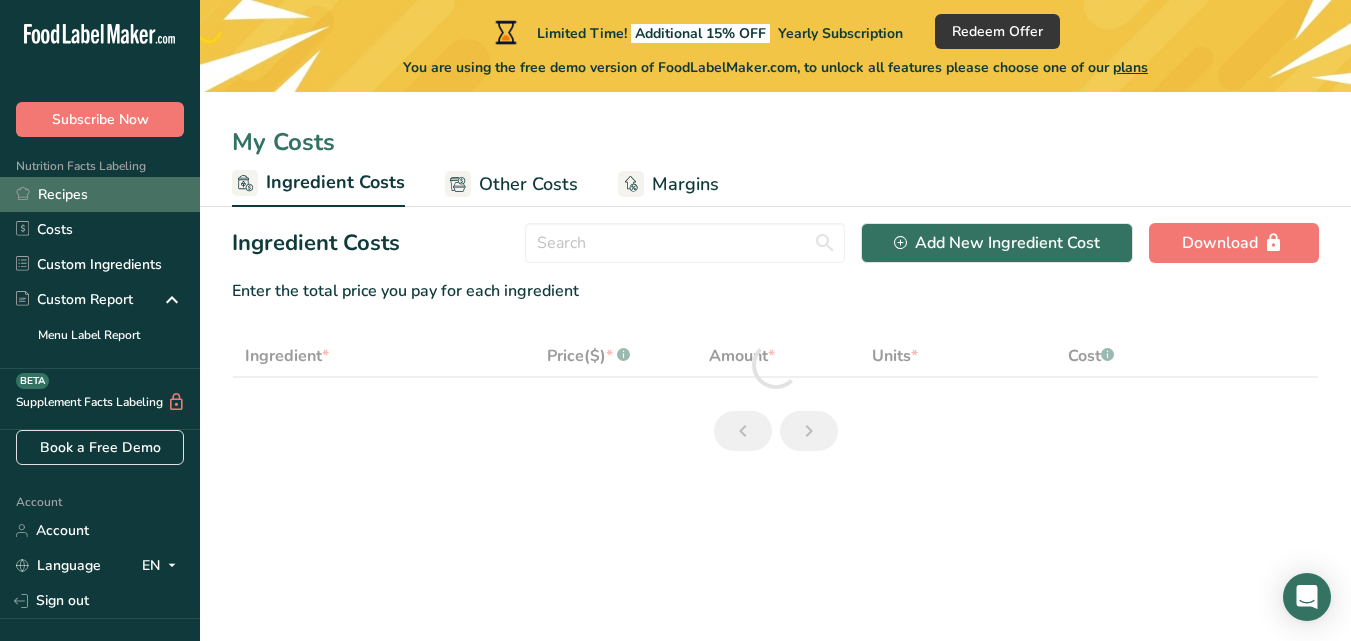 click on "Recipes" at bounding box center (100, 194) 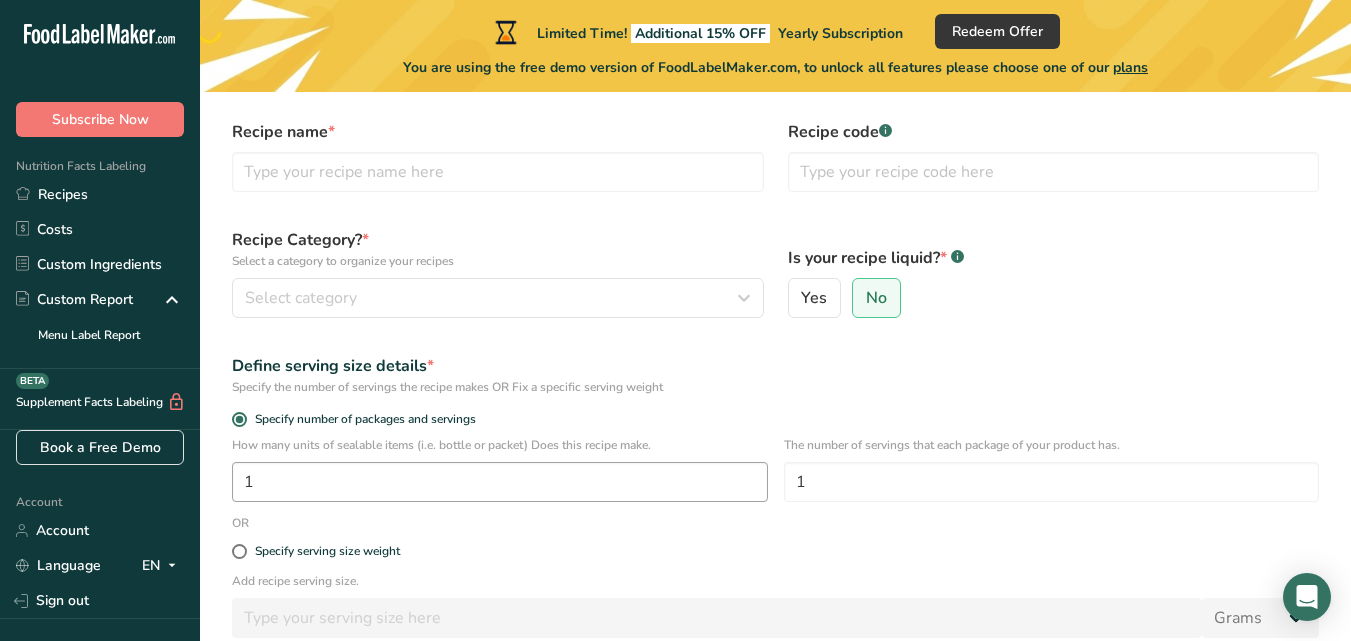 scroll, scrollTop: 70, scrollLeft: 0, axis: vertical 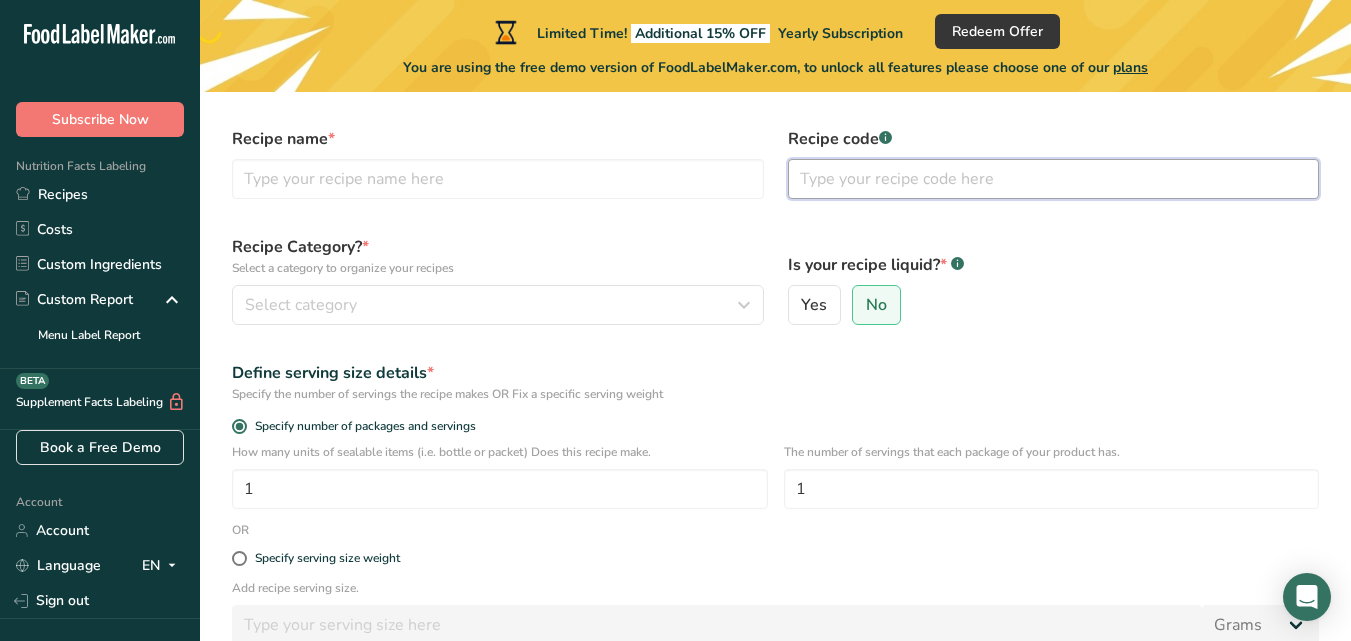 click at bounding box center (1054, 179) 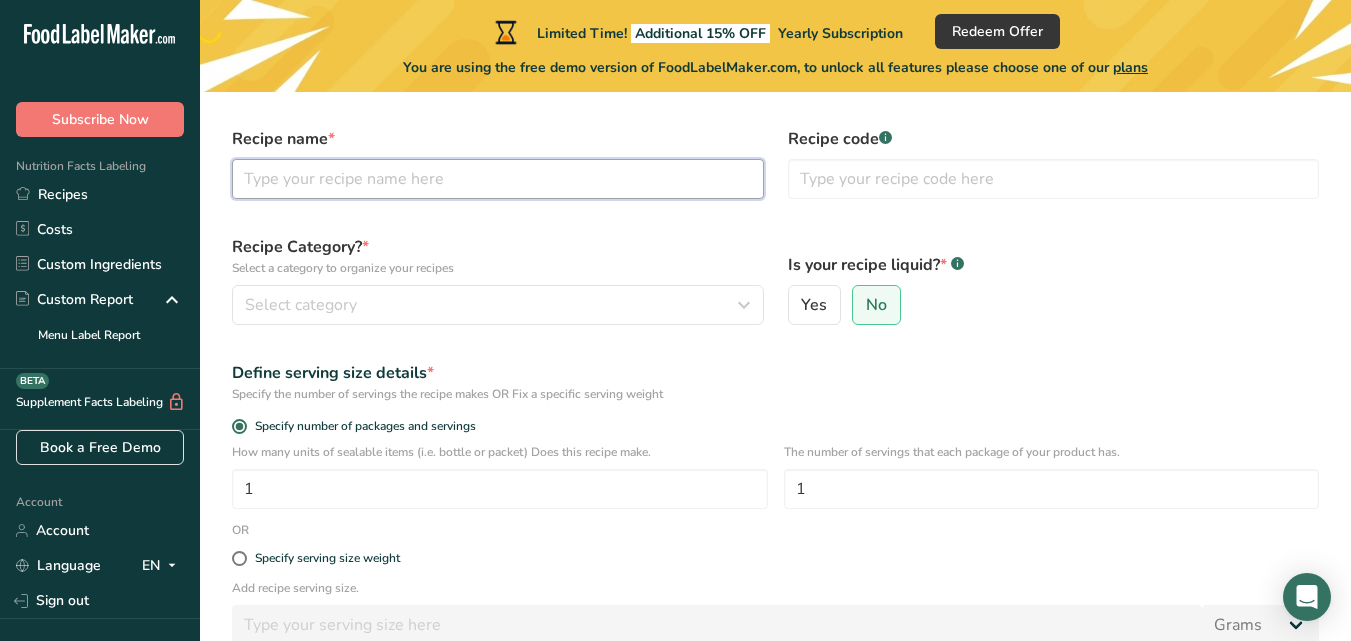 click at bounding box center [498, 179] 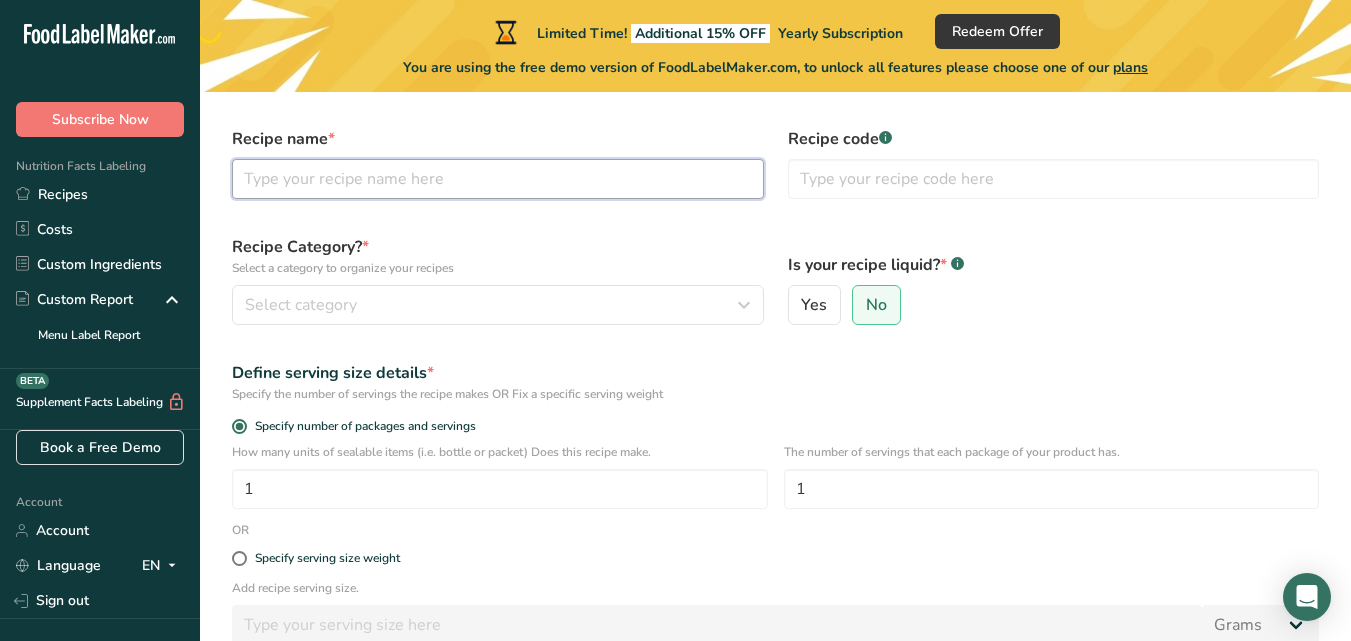 type on "i" 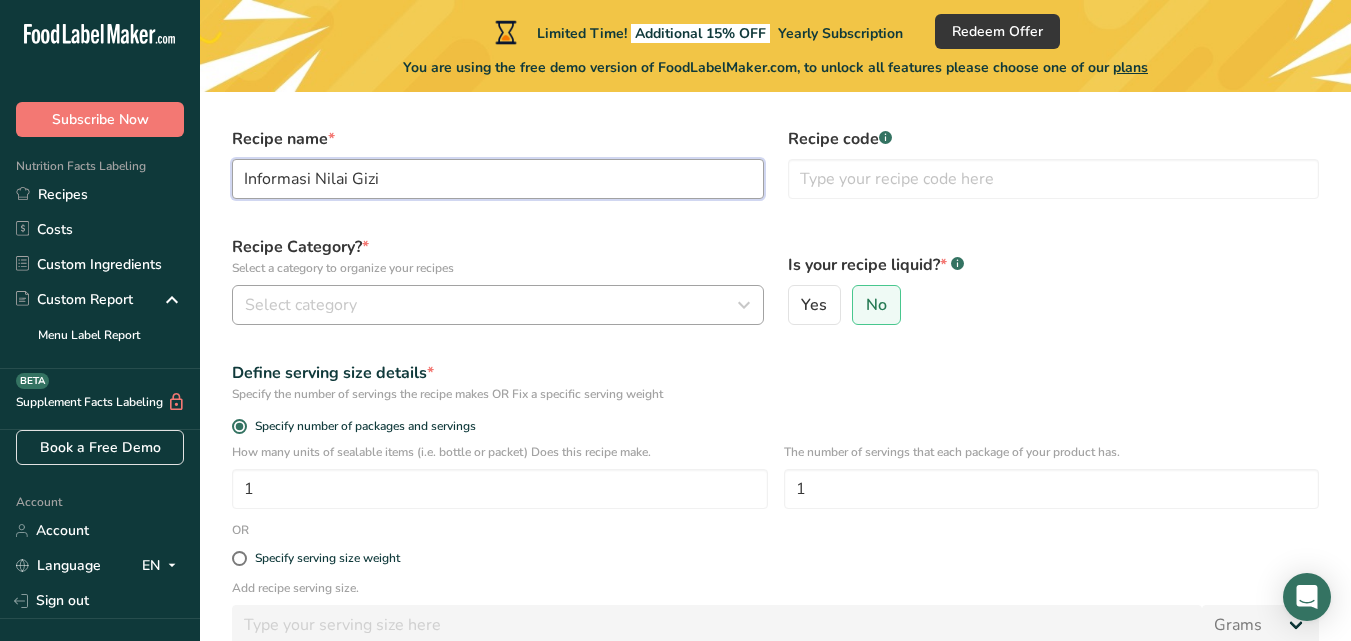 type on "Informasi Nilai Gizi" 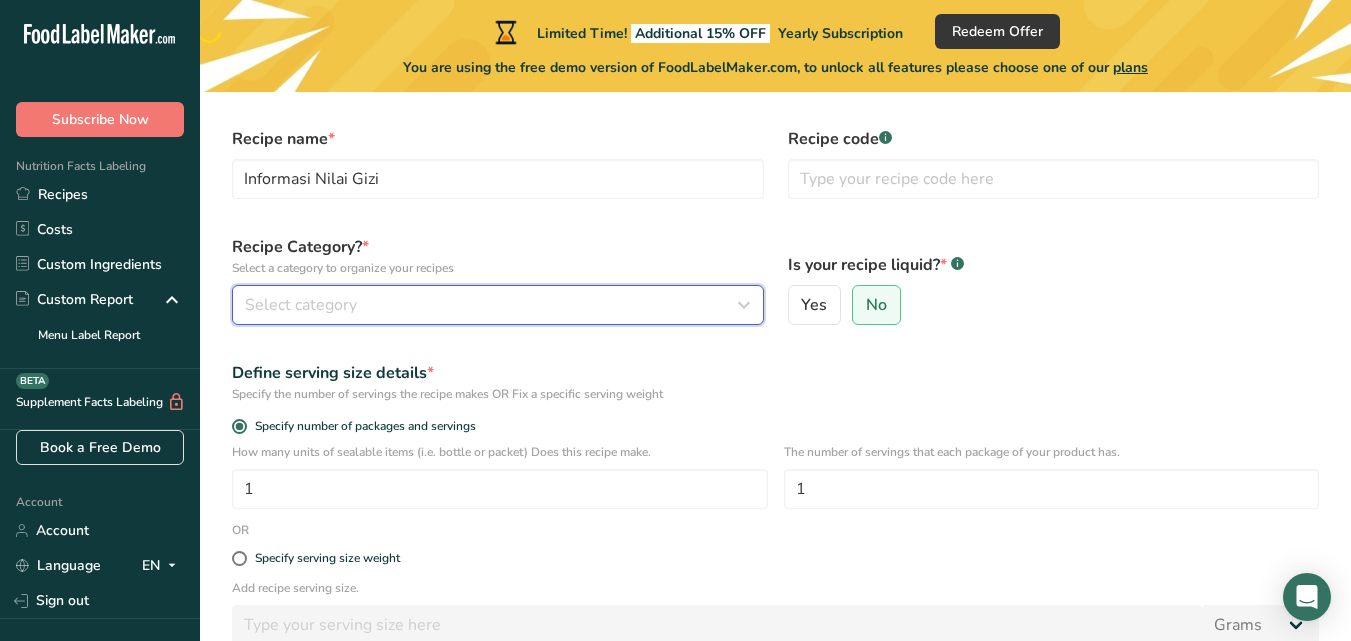click on "Select category" at bounding box center [492, 305] 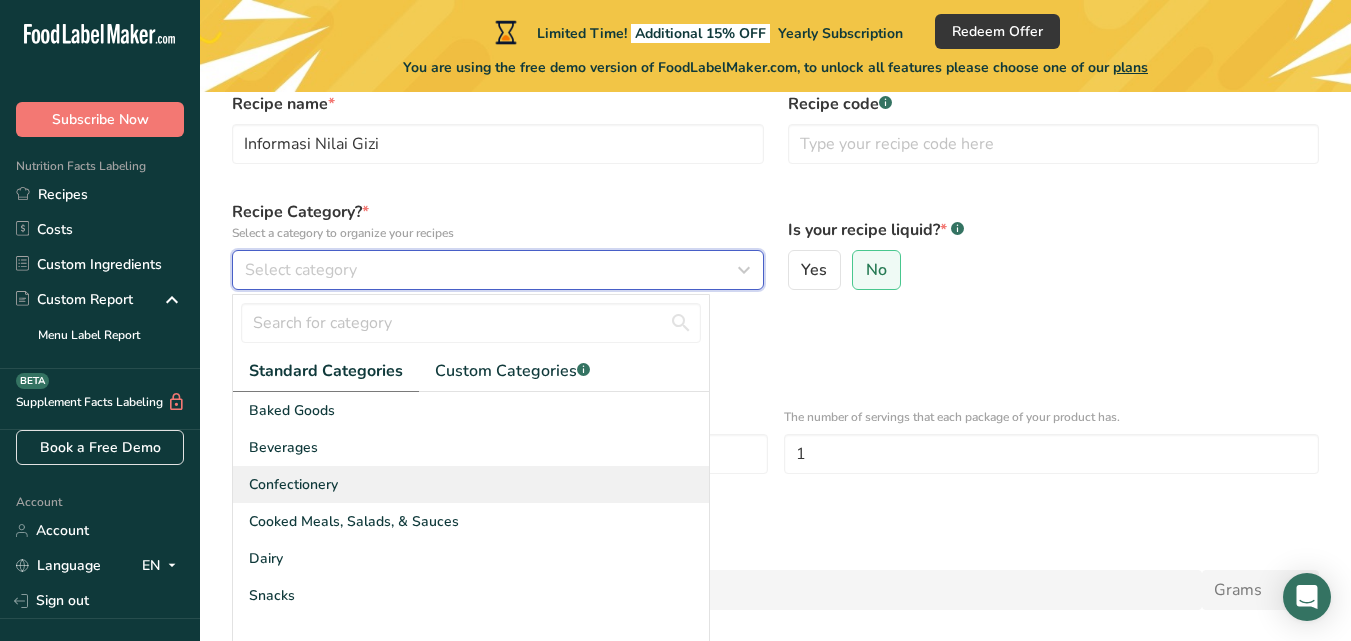 scroll, scrollTop: 70, scrollLeft: 0, axis: vertical 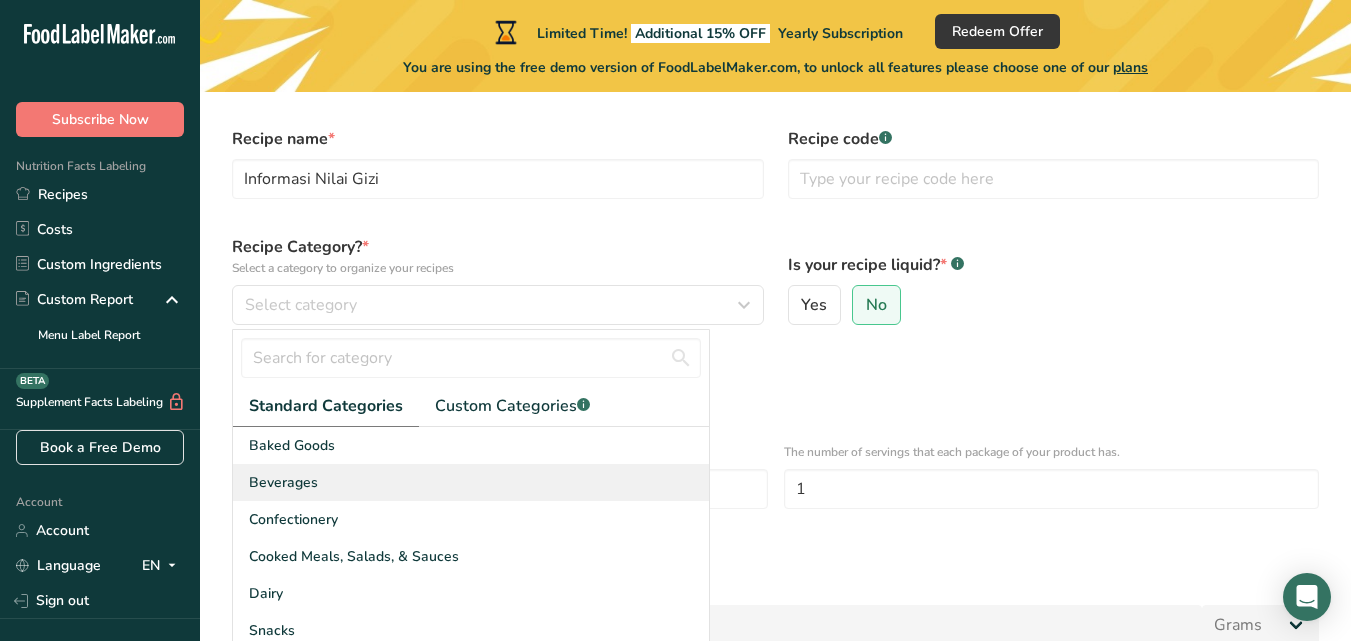 click on "Beverages" at bounding box center (471, 482) 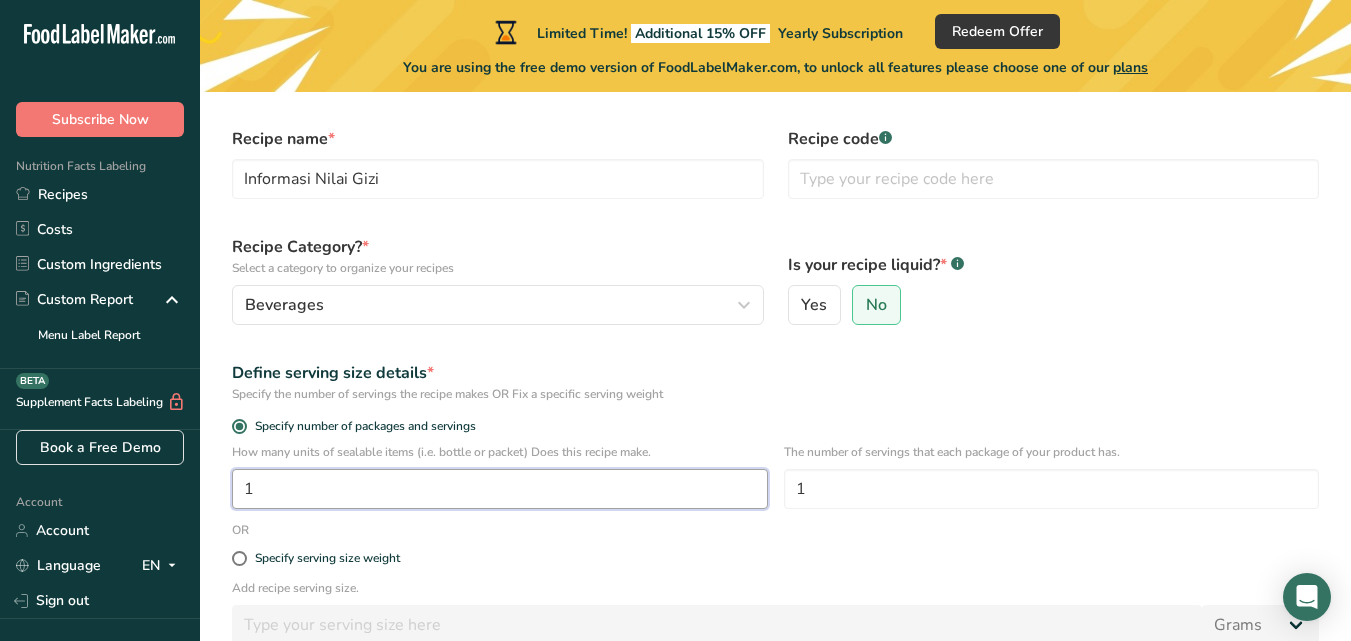 click on "1" at bounding box center (500, 489) 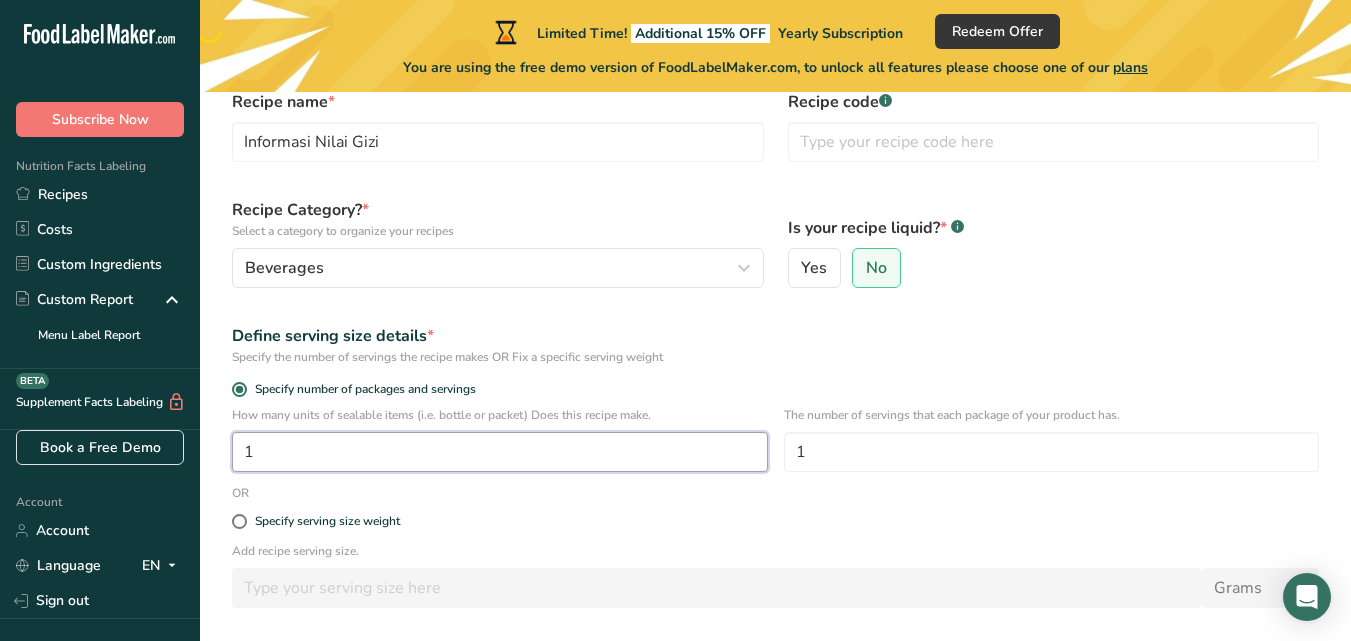 scroll, scrollTop: 170, scrollLeft: 0, axis: vertical 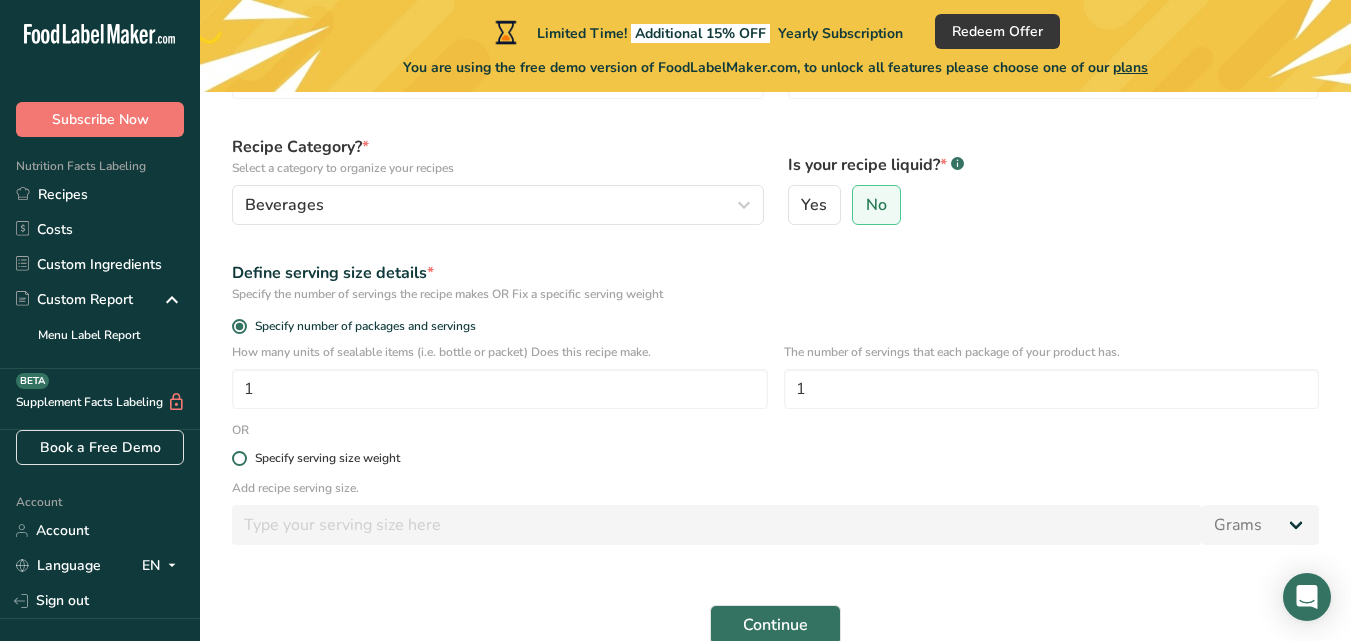 click on "Specify serving size weight" at bounding box center (327, 458) 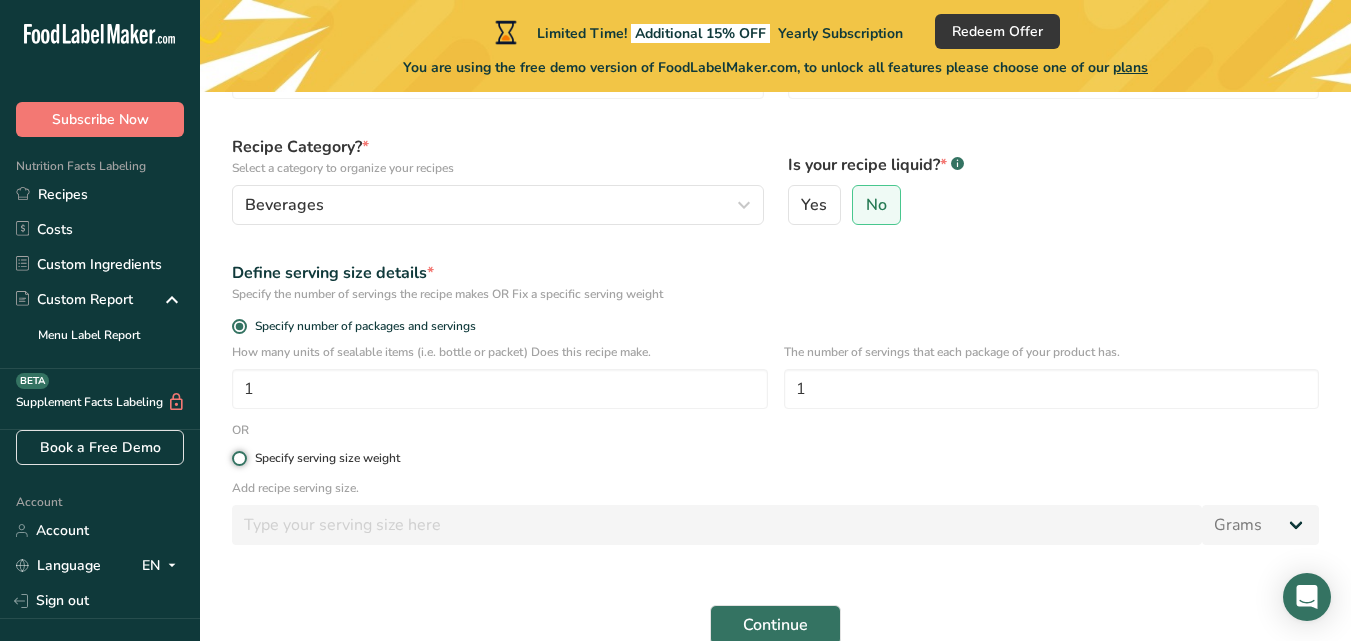 click on "Specify serving size weight" at bounding box center (238, 458) 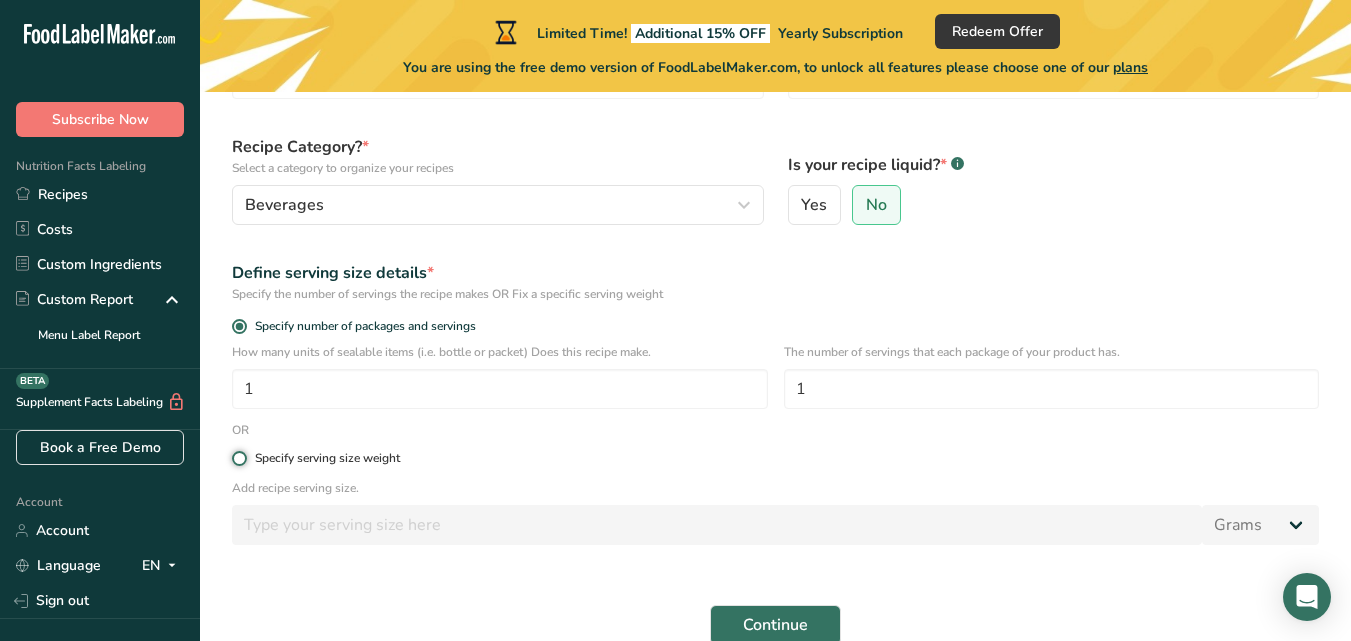 radio on "true" 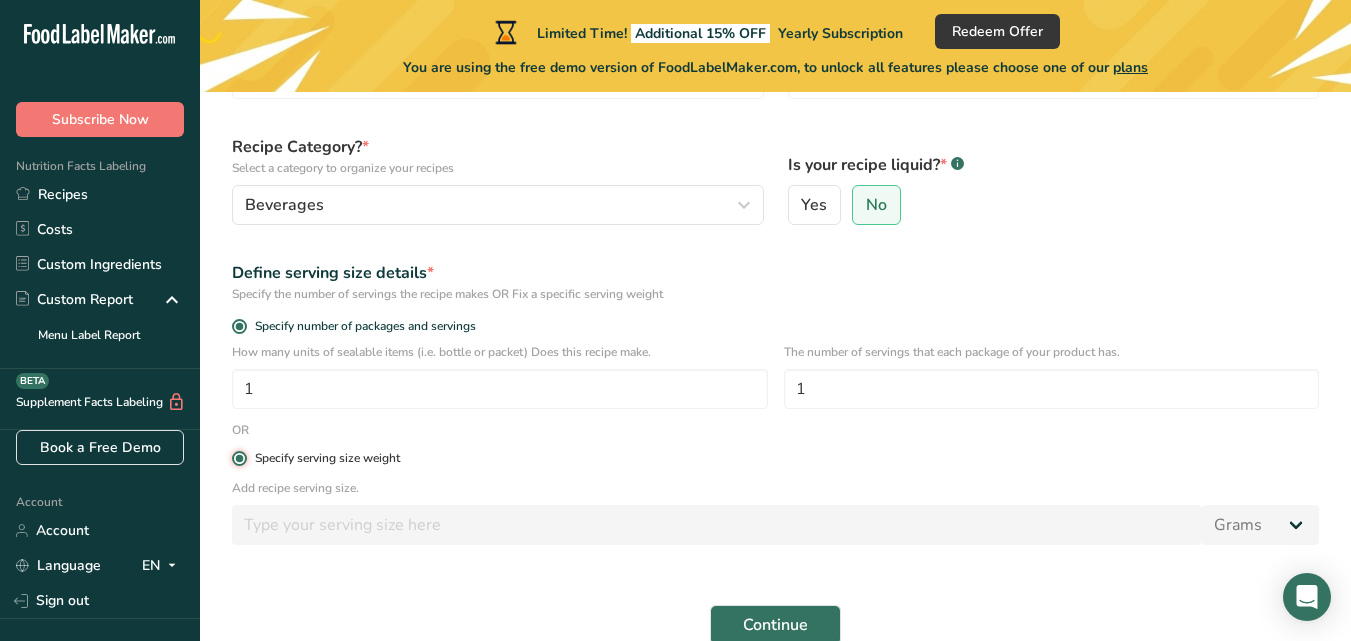 radio on "false" 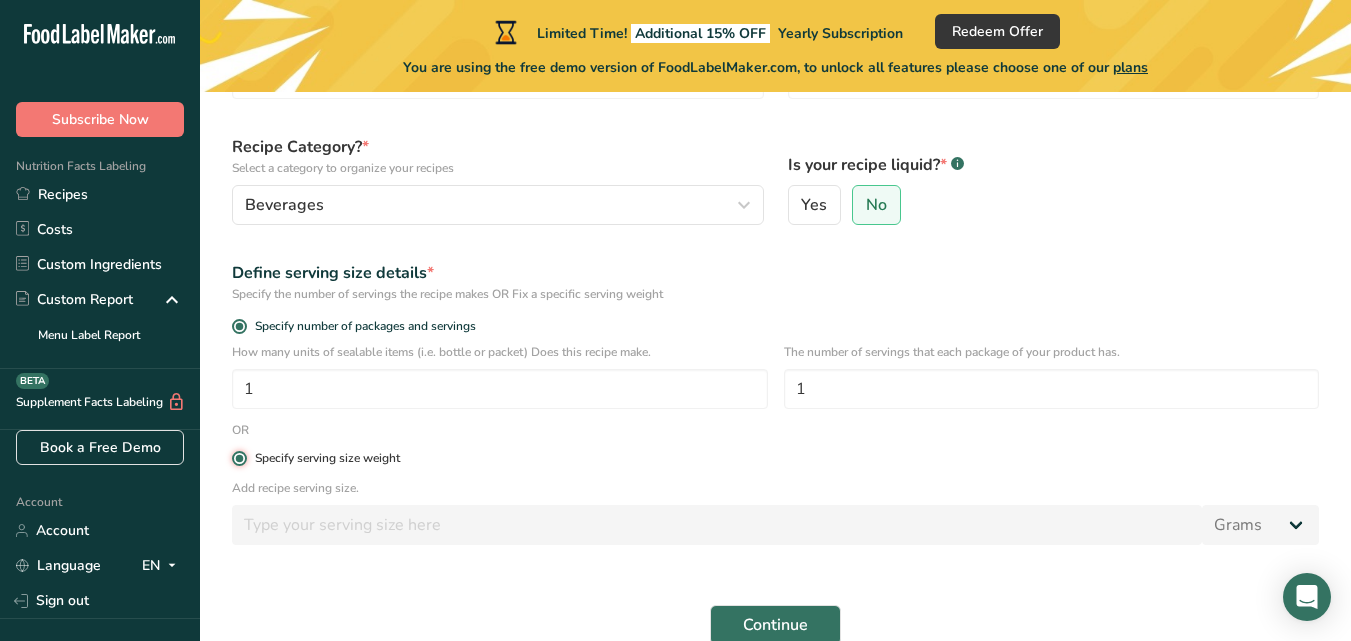 type 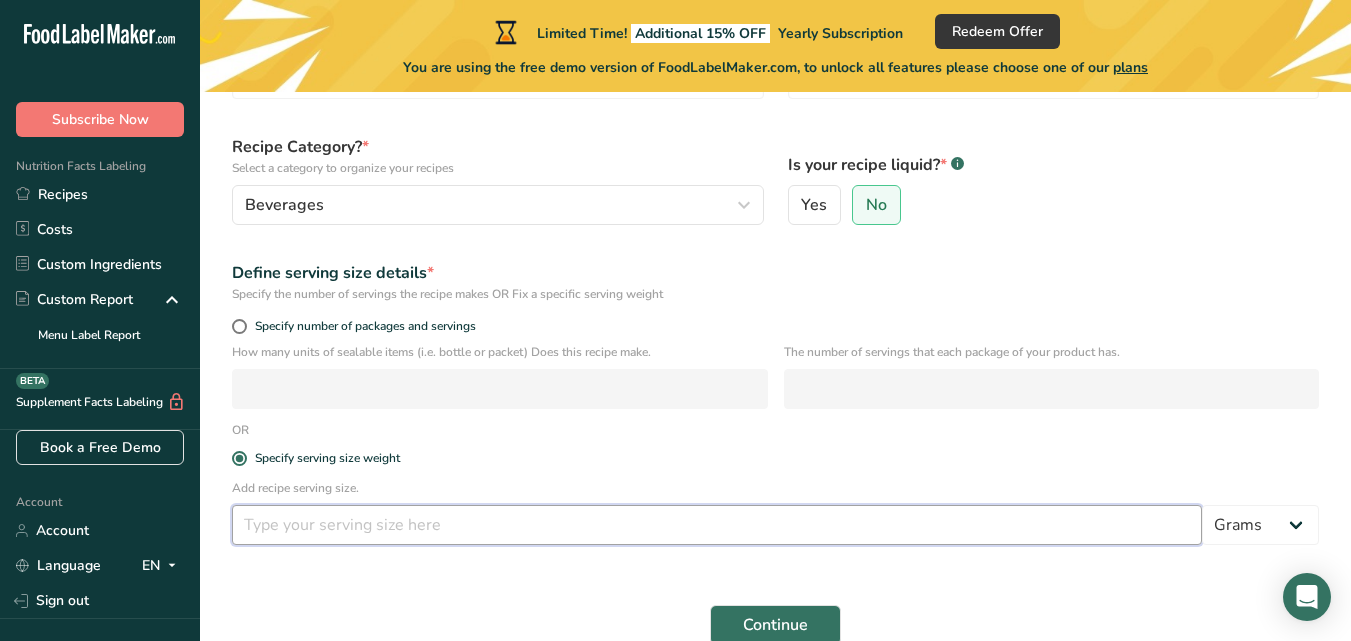 click at bounding box center [717, 525] 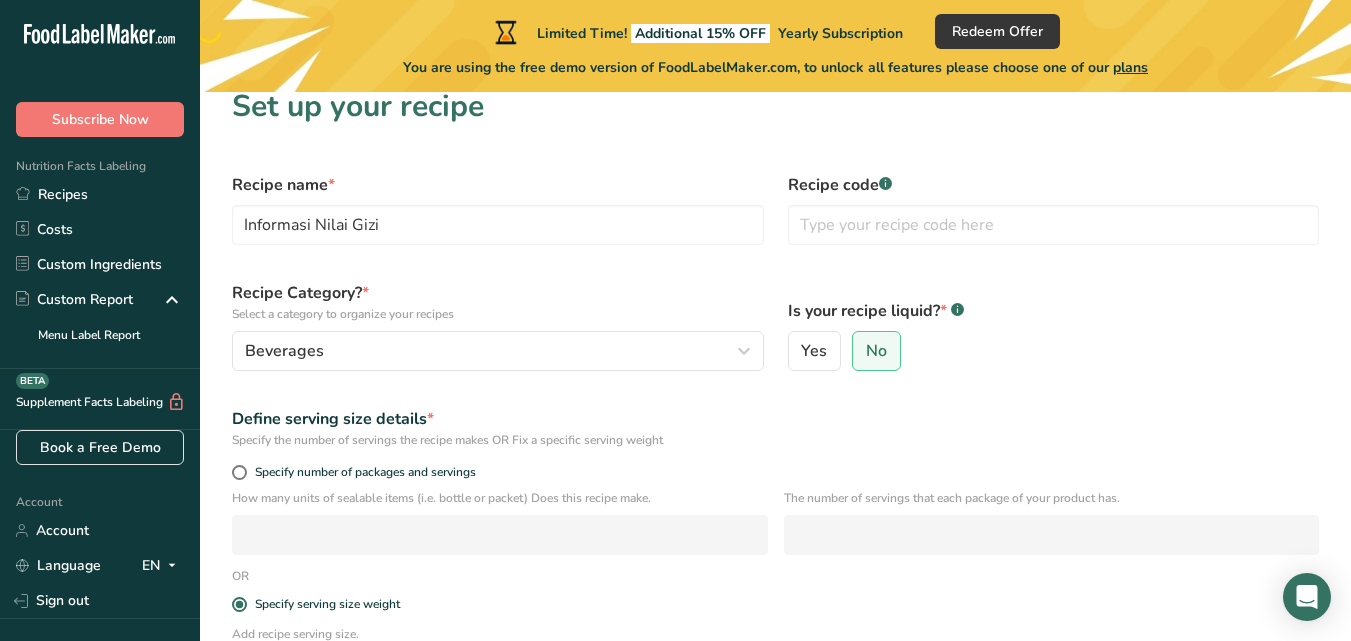scroll, scrollTop: 0, scrollLeft: 0, axis: both 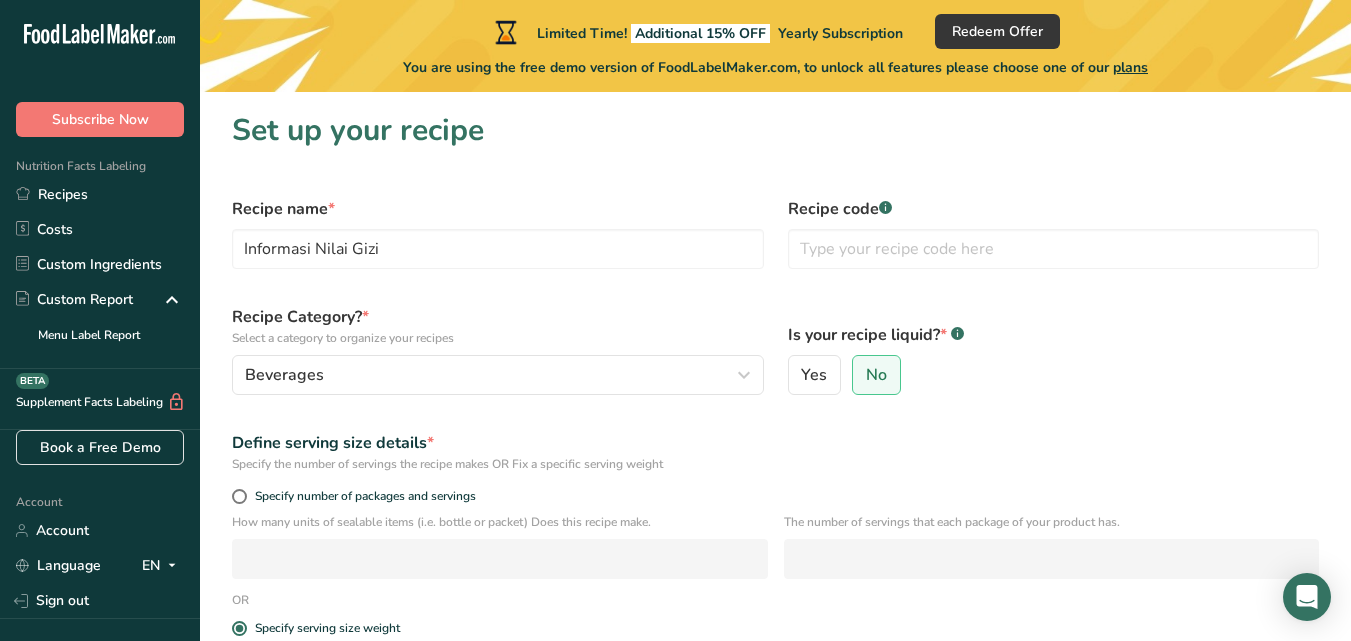 type on "25" 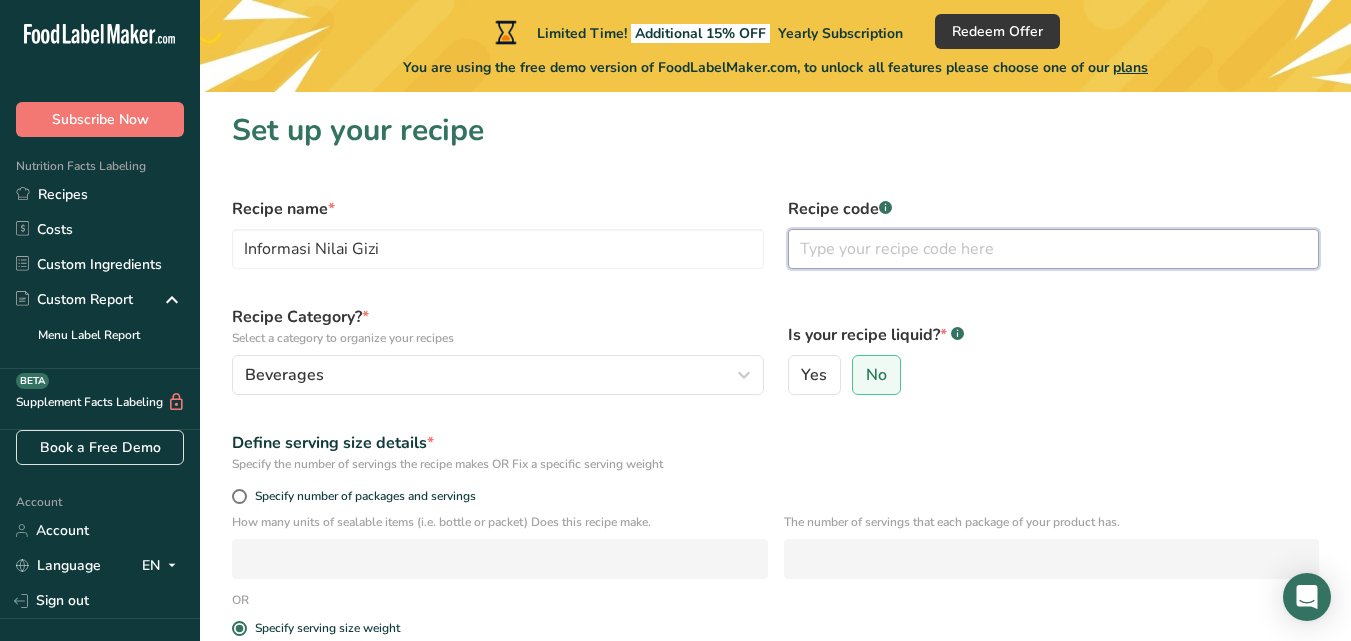 click on "Recipe code
.a-a{fill:#347362;}.b-a{fill:#fff;}" at bounding box center [1054, 233] 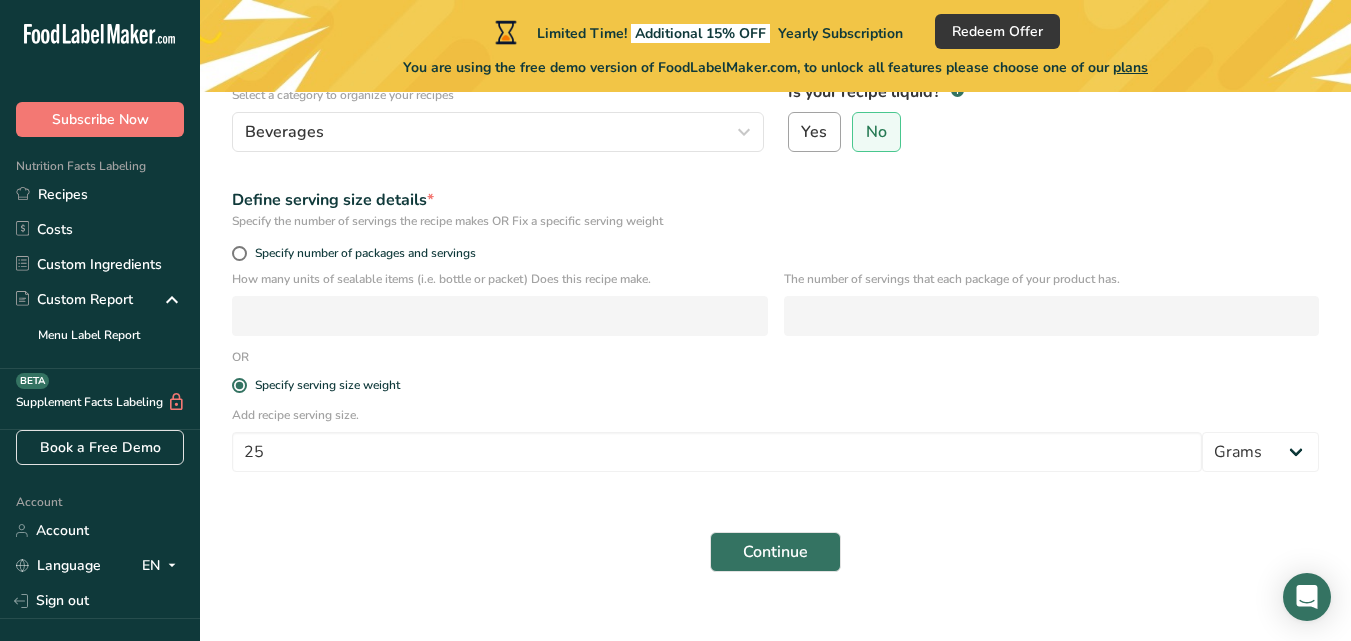 scroll, scrollTop: 270, scrollLeft: 0, axis: vertical 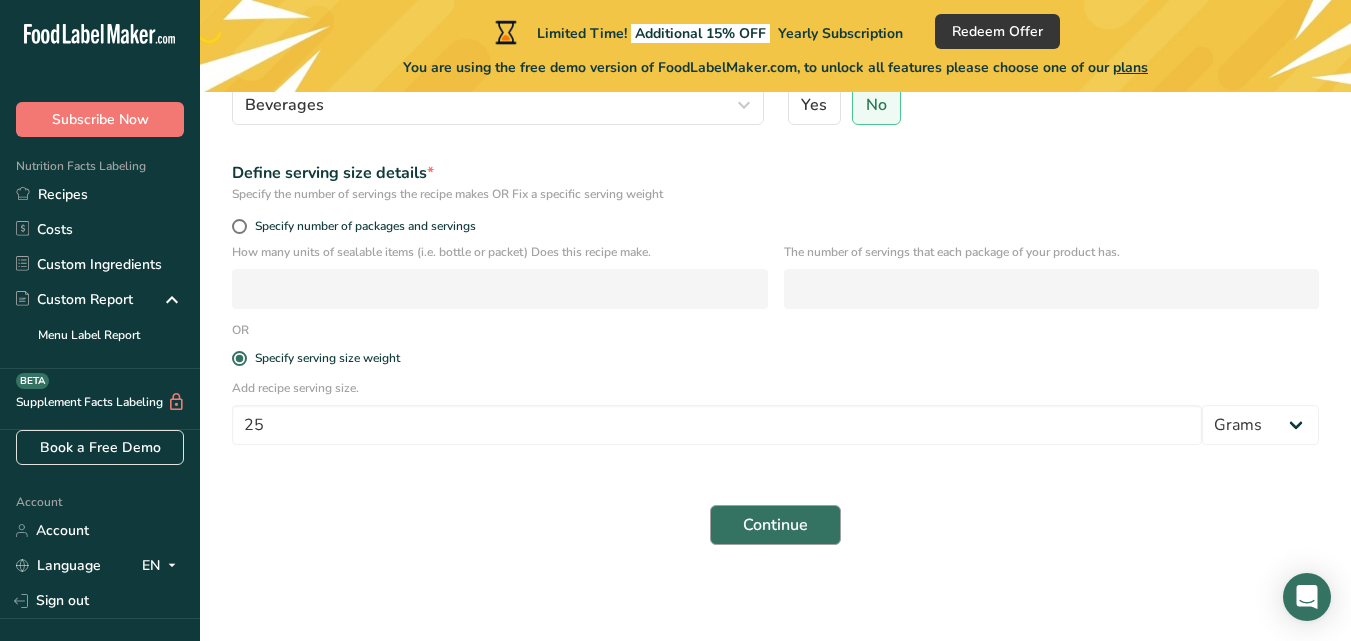 type on "[NUMBER]" 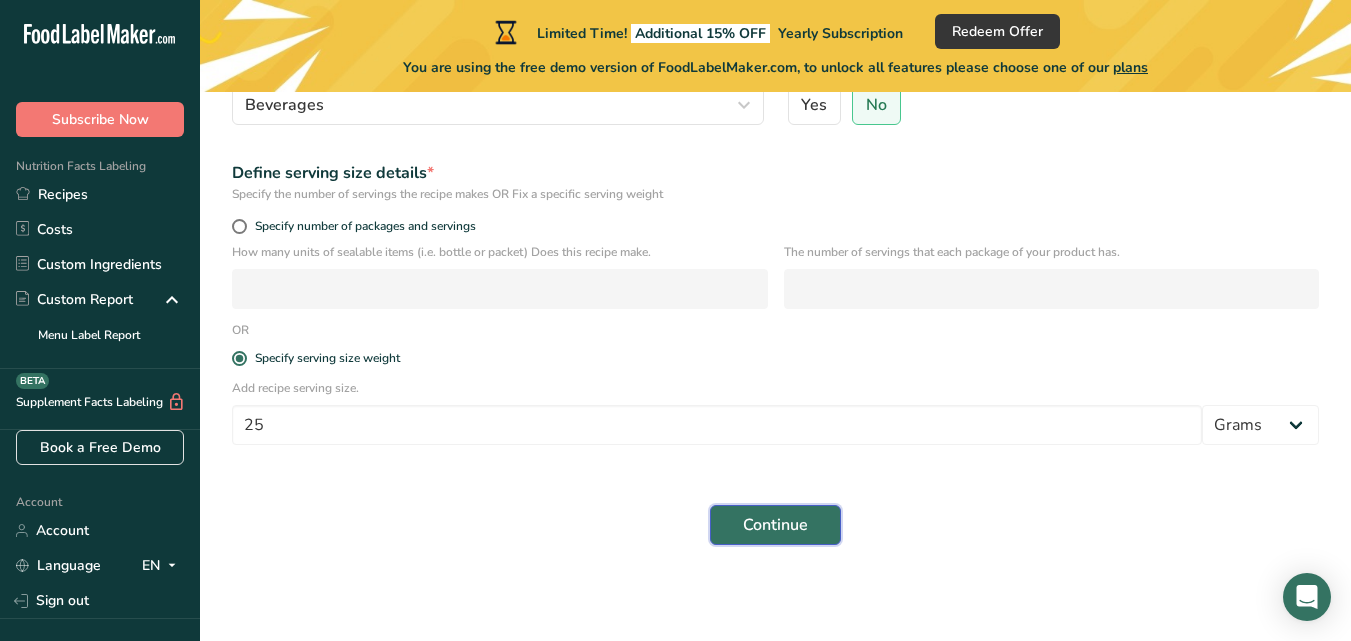 click on "Continue" at bounding box center [775, 525] 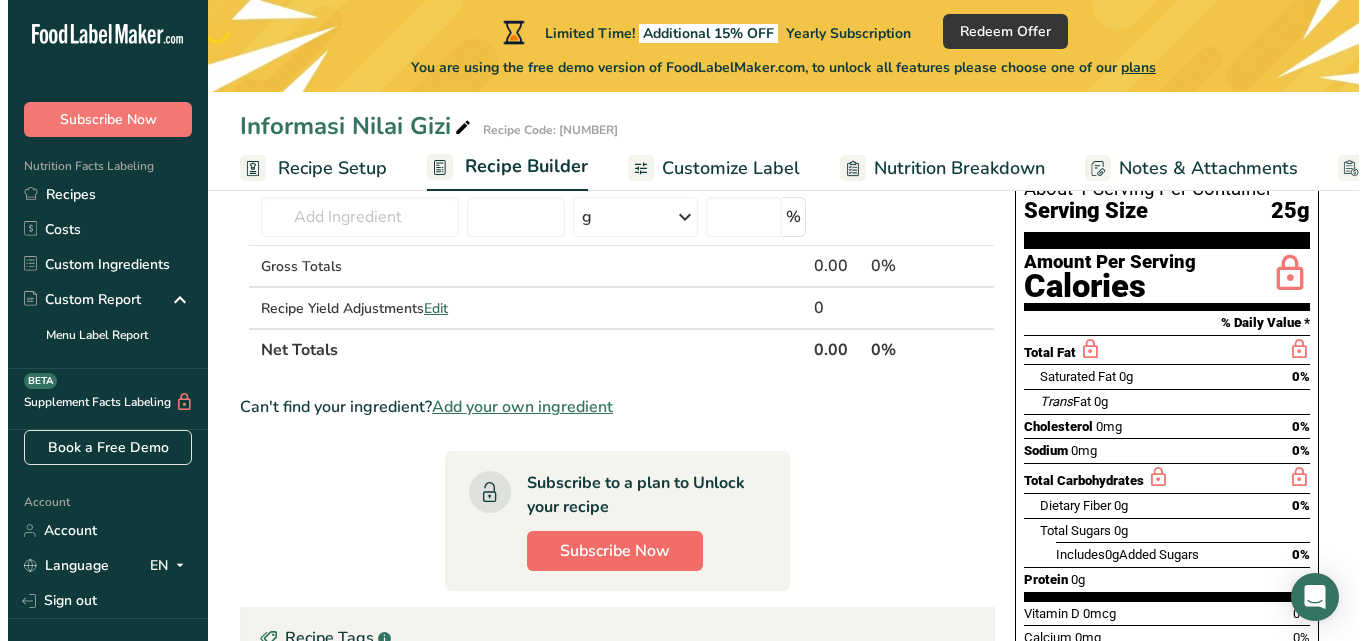 scroll, scrollTop: 100, scrollLeft: 0, axis: vertical 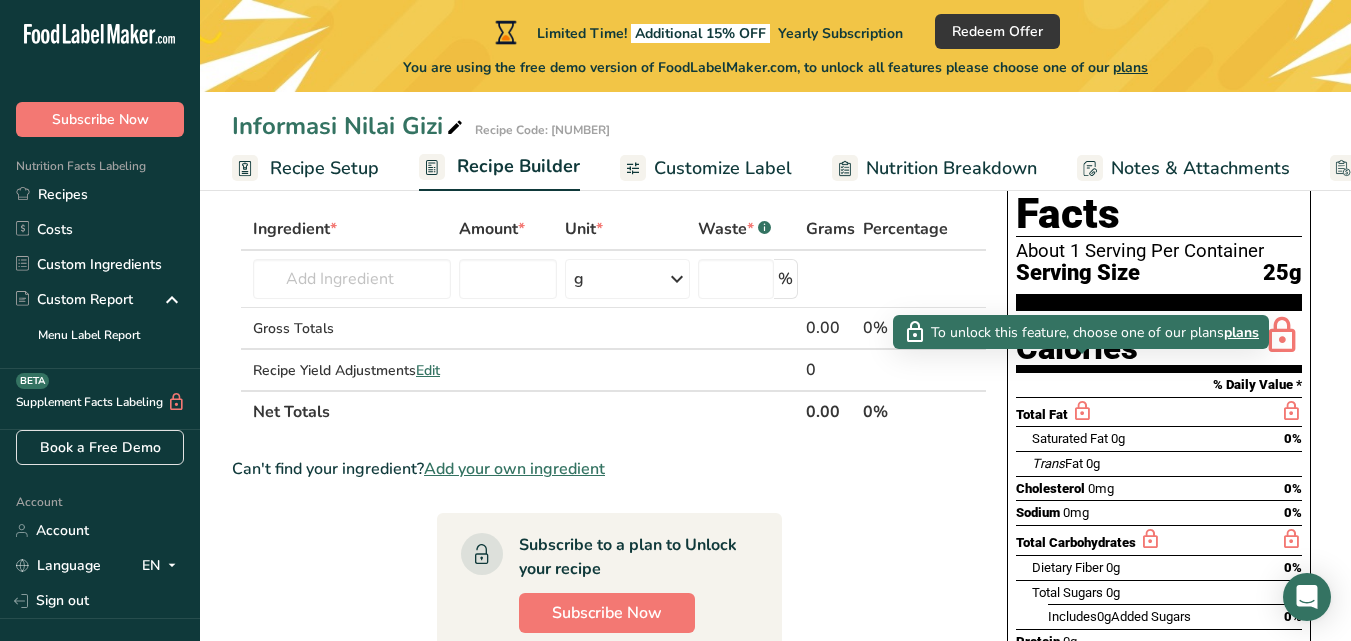 click at bounding box center (1082, 411) 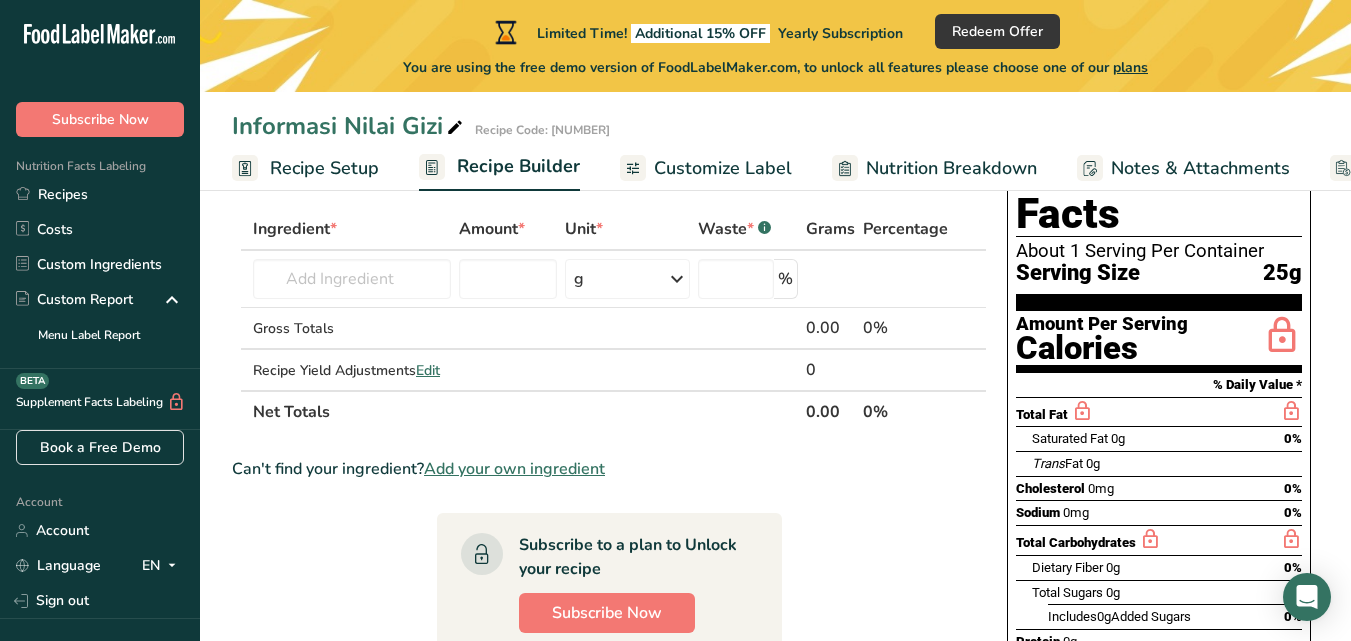 click at bounding box center [1082, 411] 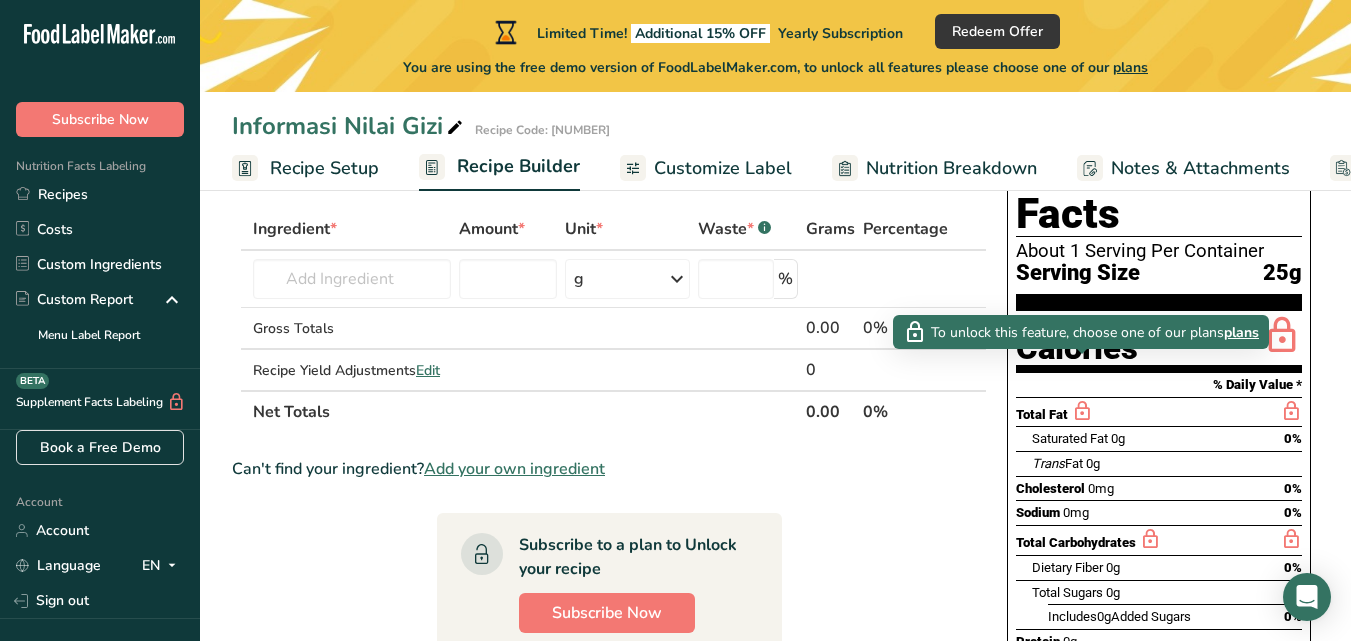 click at bounding box center (1082, 411) 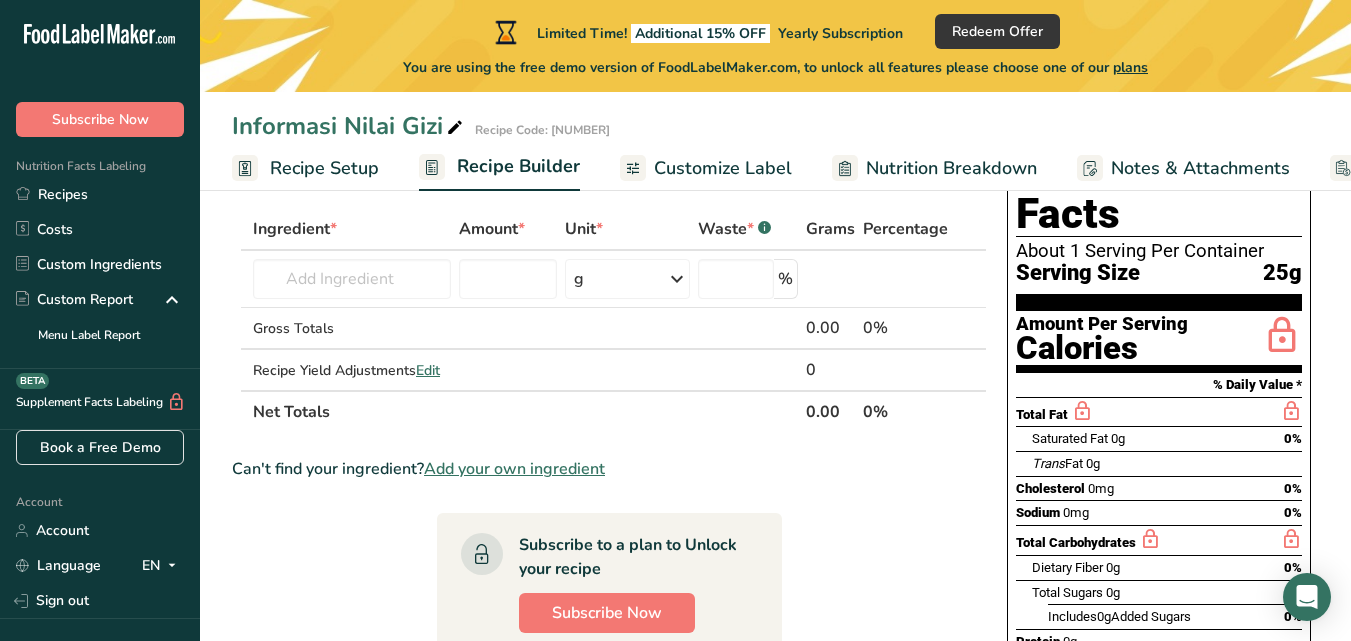 click at bounding box center [1082, 411] 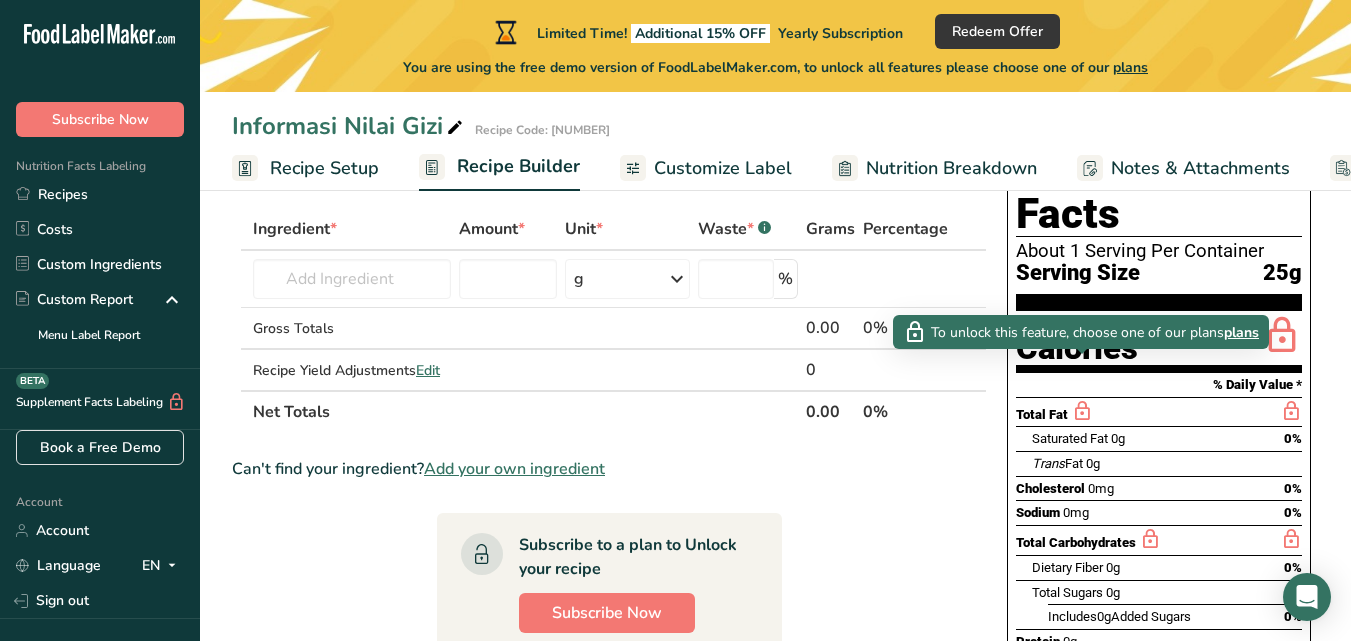 click on "plans" at bounding box center [1241, 332] 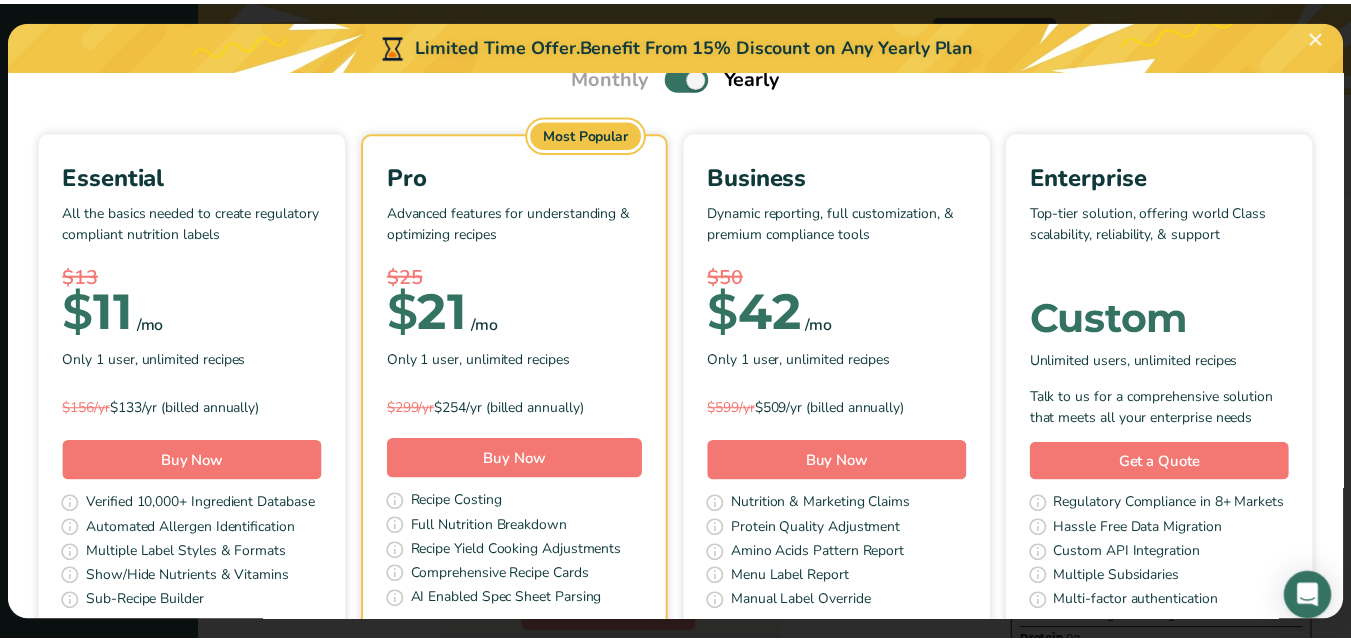 scroll, scrollTop: 0, scrollLeft: 0, axis: both 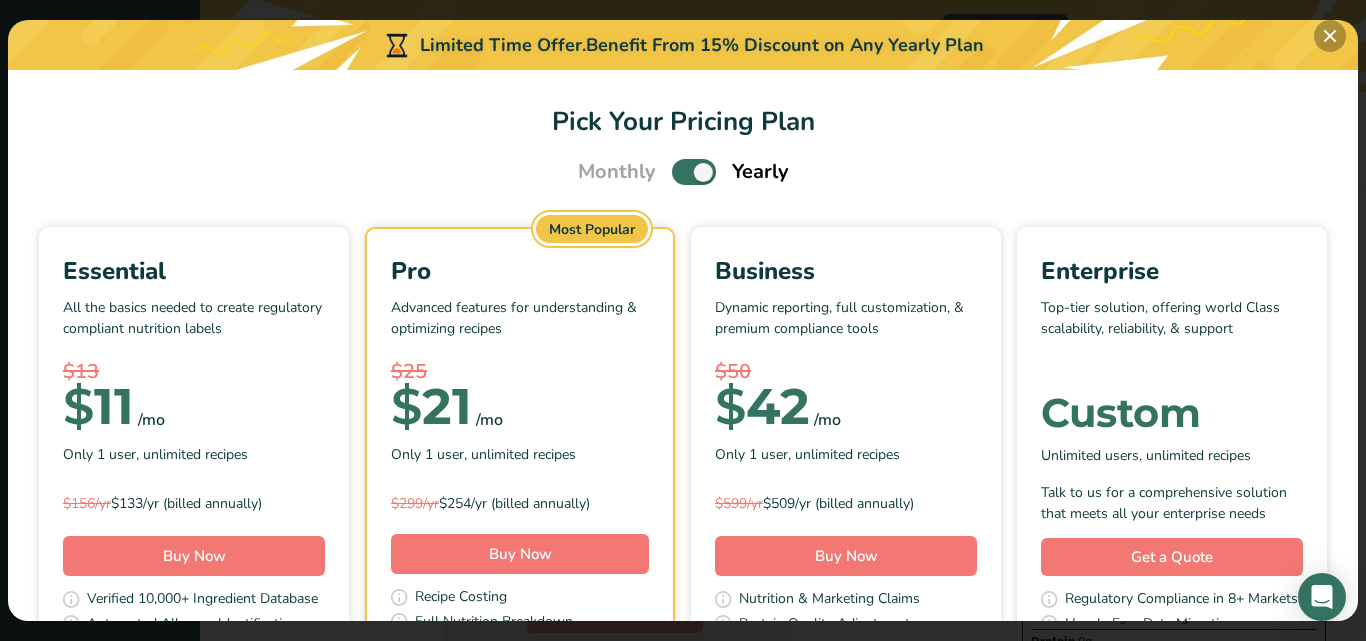 click at bounding box center [1330, 36] 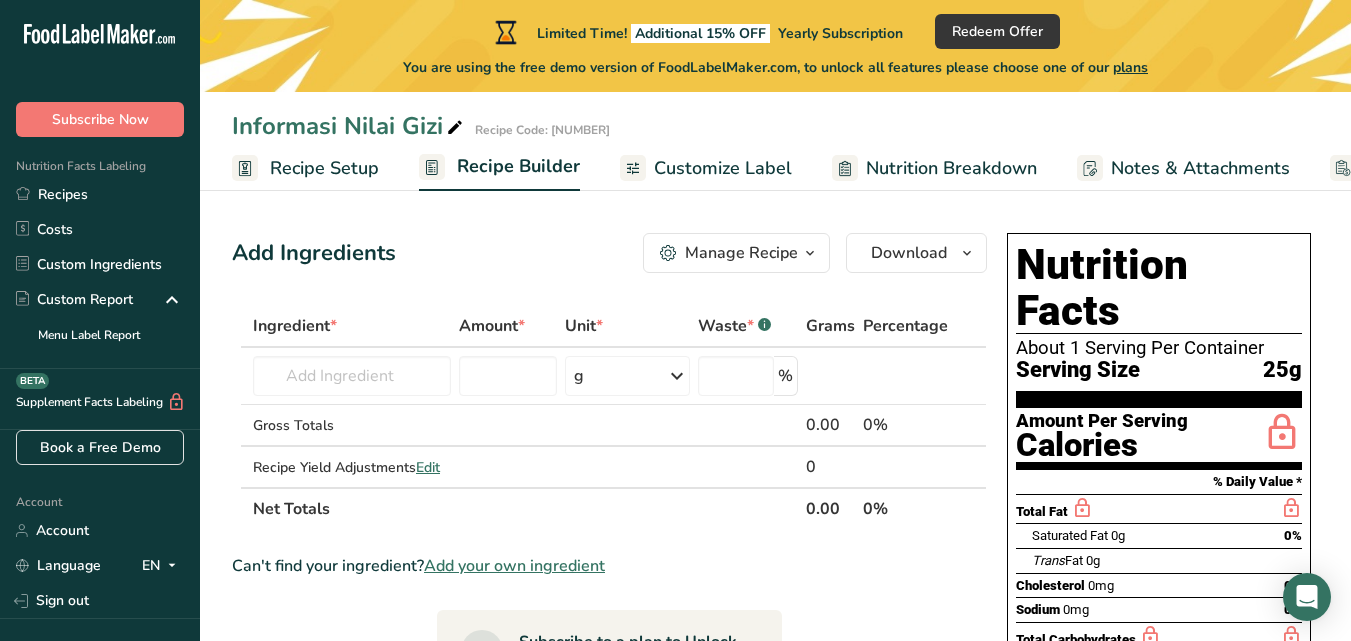 scroll, scrollTop: 0, scrollLeft: 0, axis: both 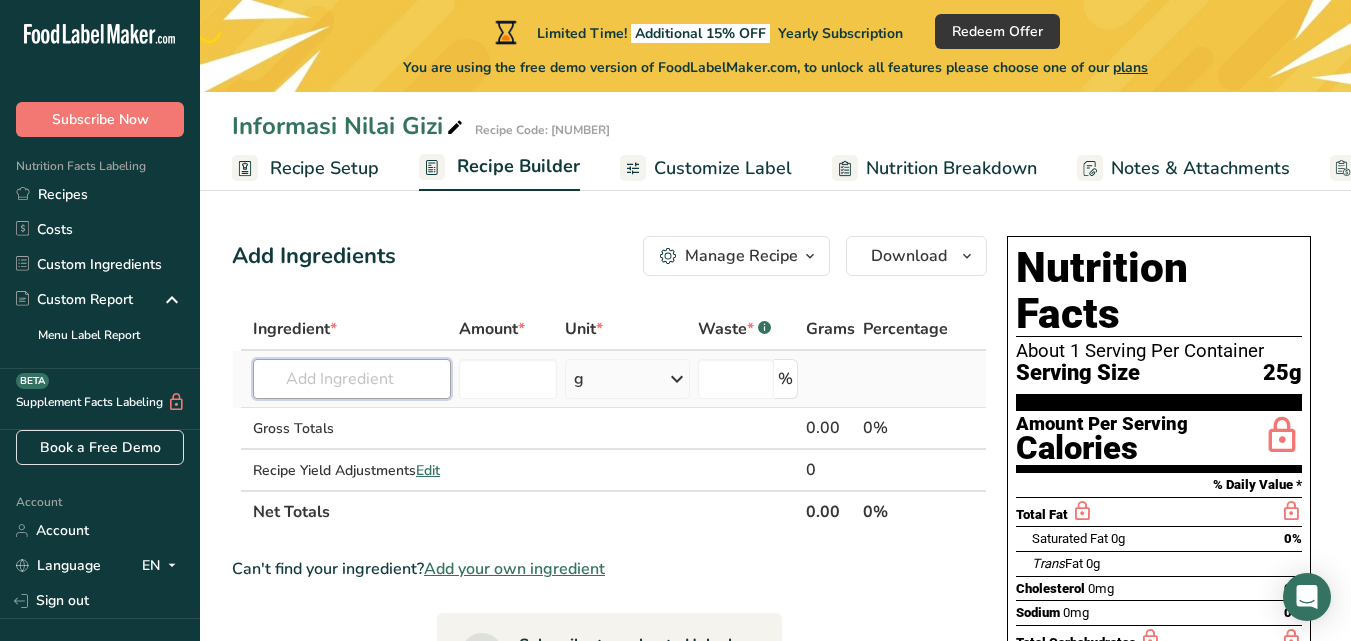 click at bounding box center (352, 379) 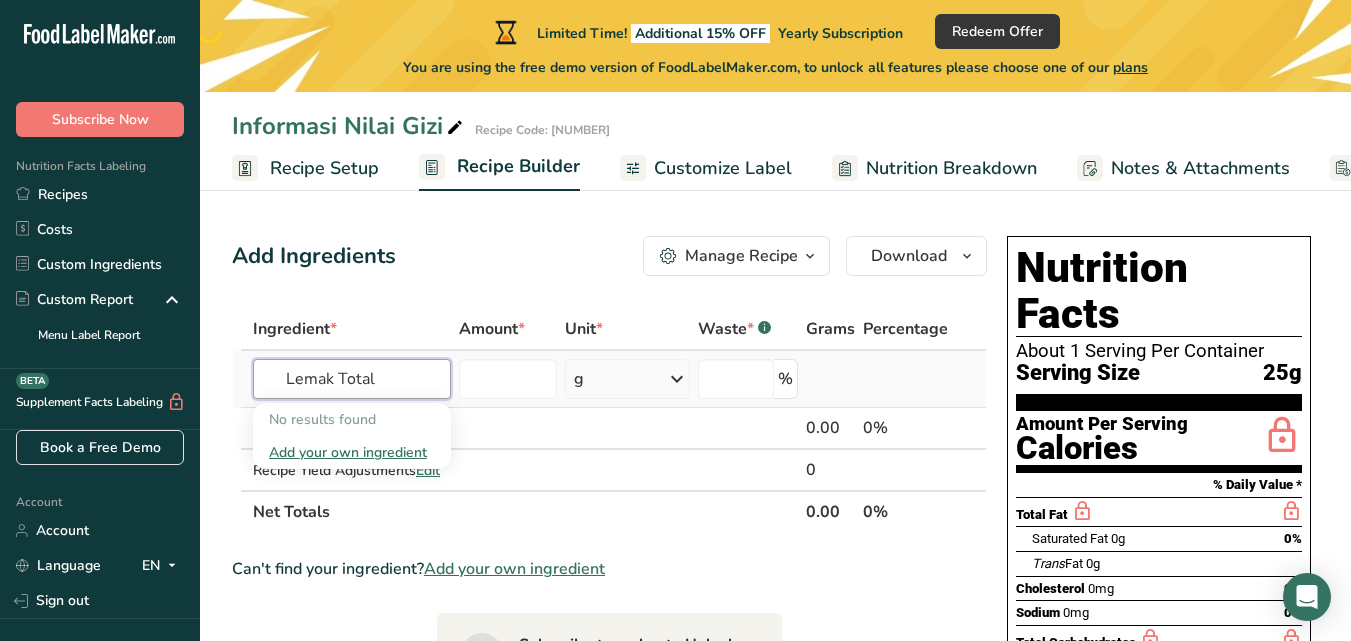 type on "Lemak Total" 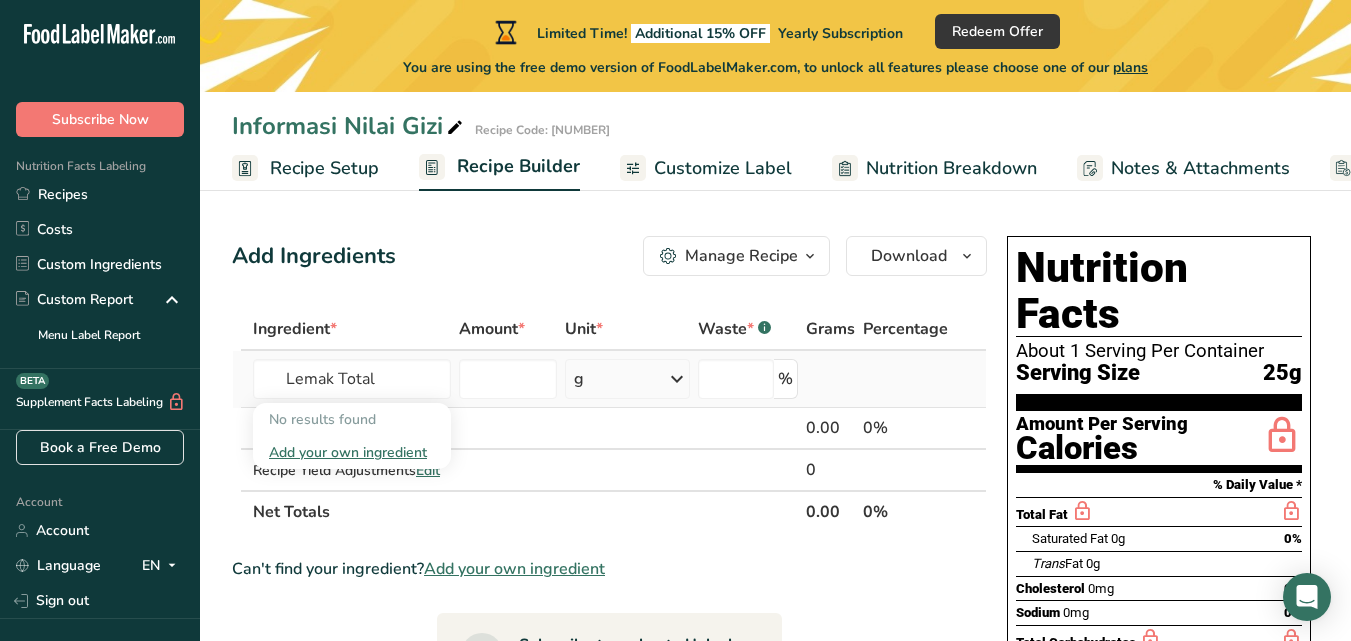 type 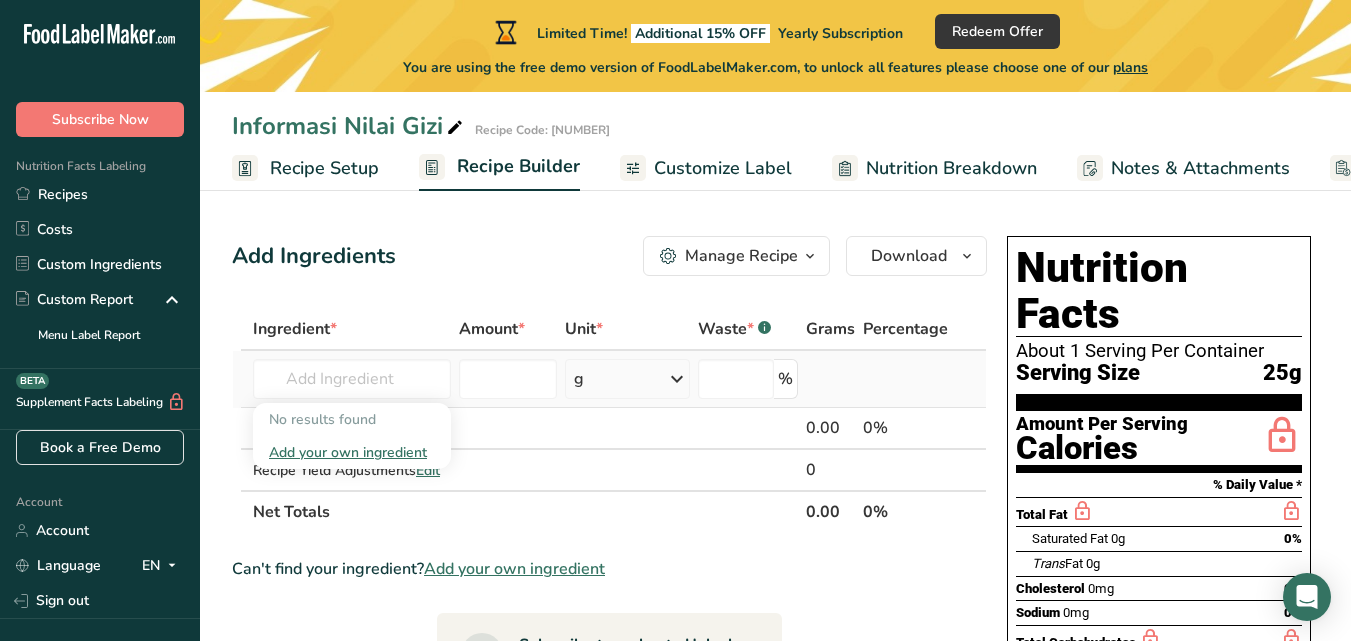 click on "Add your own ingredient" at bounding box center (352, 452) 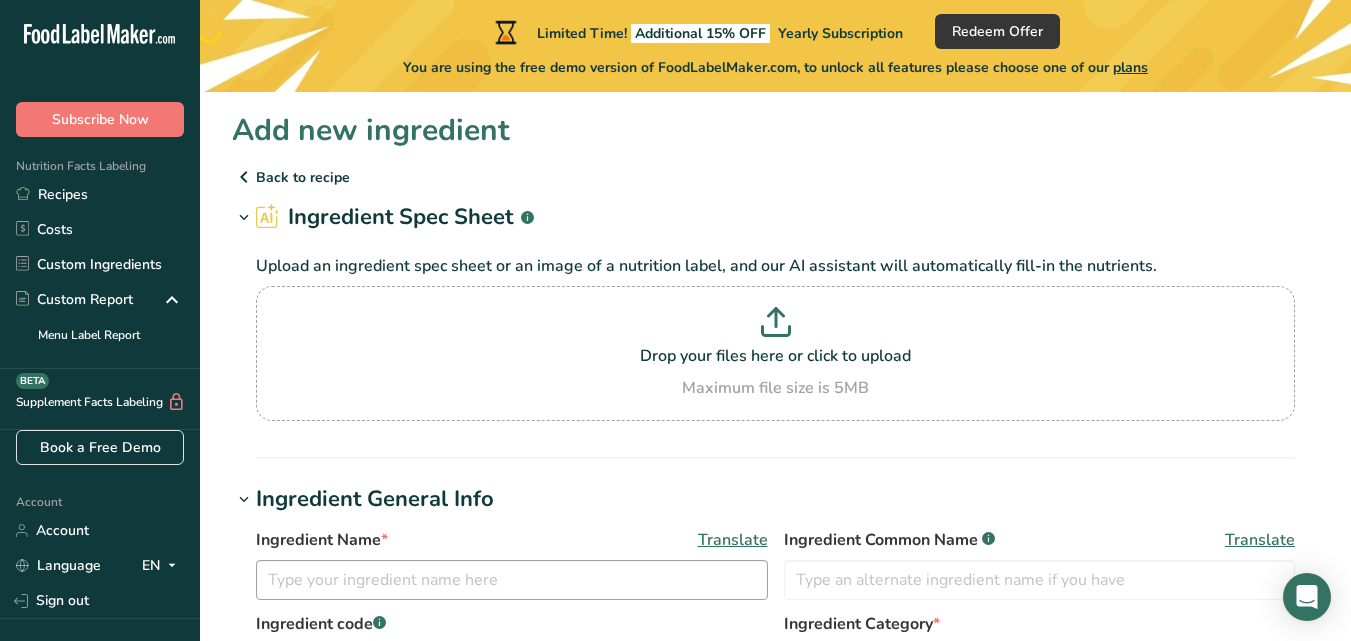 click on "Ingredient Name *
Translate
Ingredient Common Name
.a-a{fill:#347362;}.b-a{fill:#fff;}
Translate
Ingredient code
.a-a{fill:#347362;}.b-a{fill:#fff;}
Ingredient Category *   Select category
Standard Categories
Custom Categories
.a-a{fill:#347362;}.b-a{fill:#fff;}
Add New Category
Supplier Name   Supplier Code
I want to make this ingredient available for public use" at bounding box center (775, 675) 